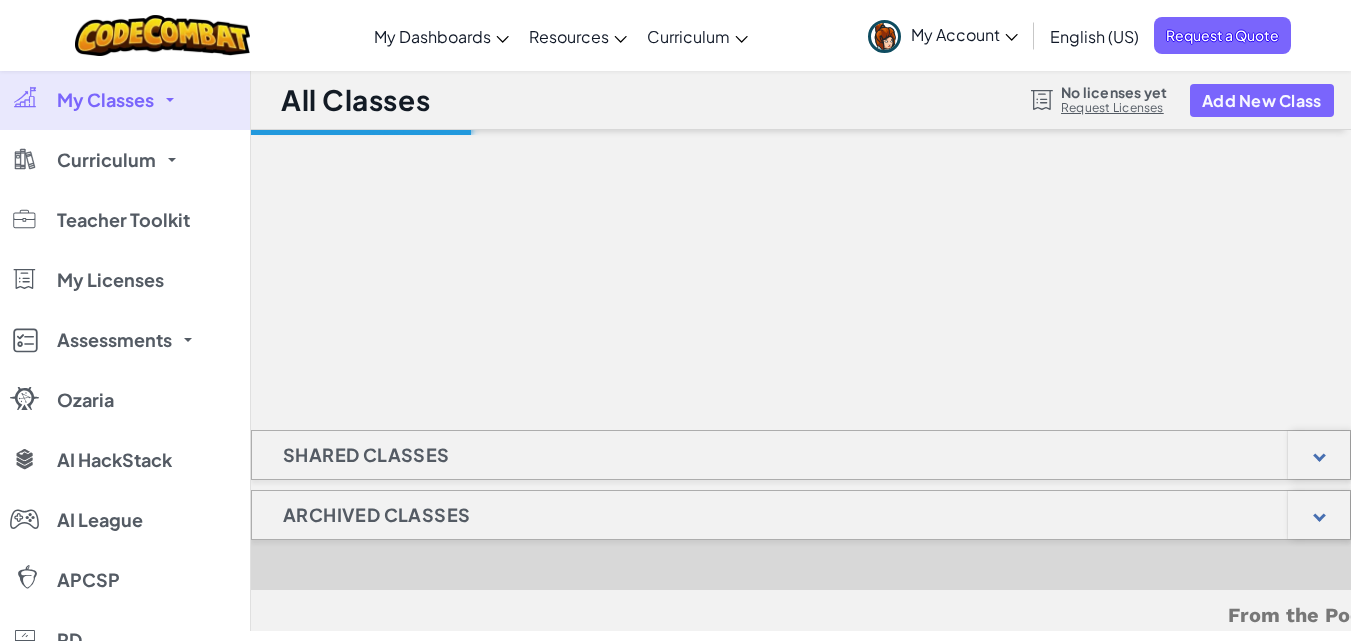 scroll, scrollTop: 0, scrollLeft: 0, axis: both 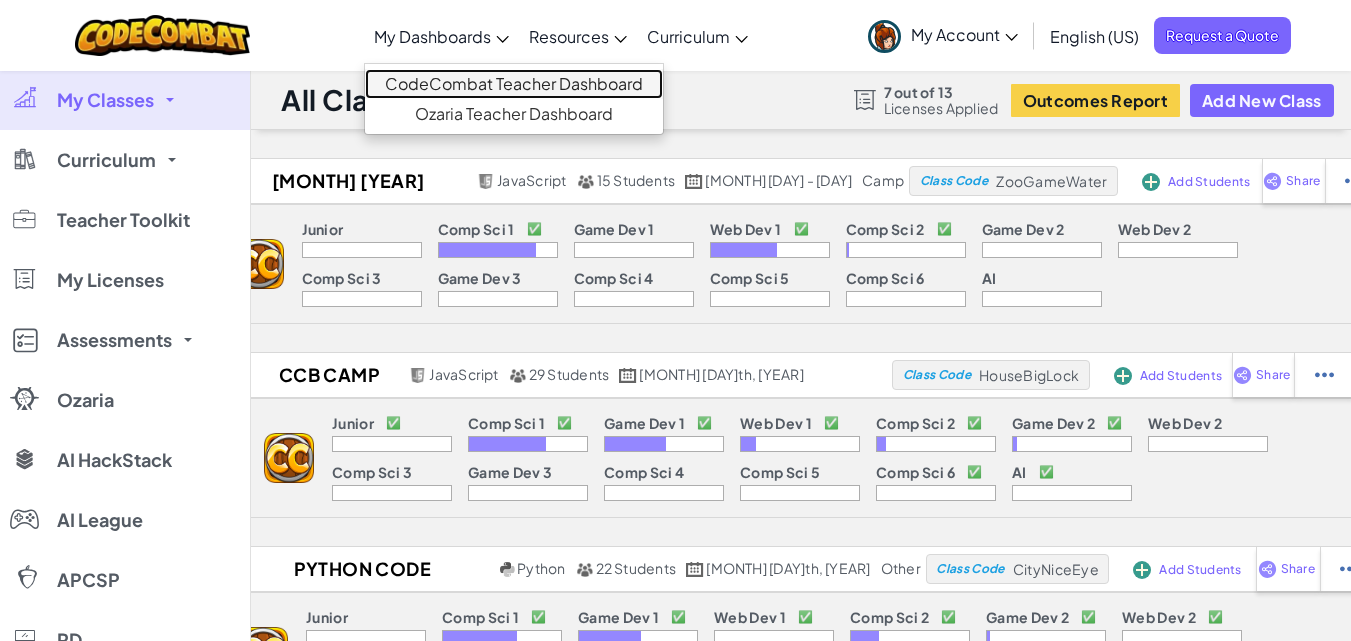 click on "CodeCombat Teacher Dashboard" at bounding box center [514, 84] 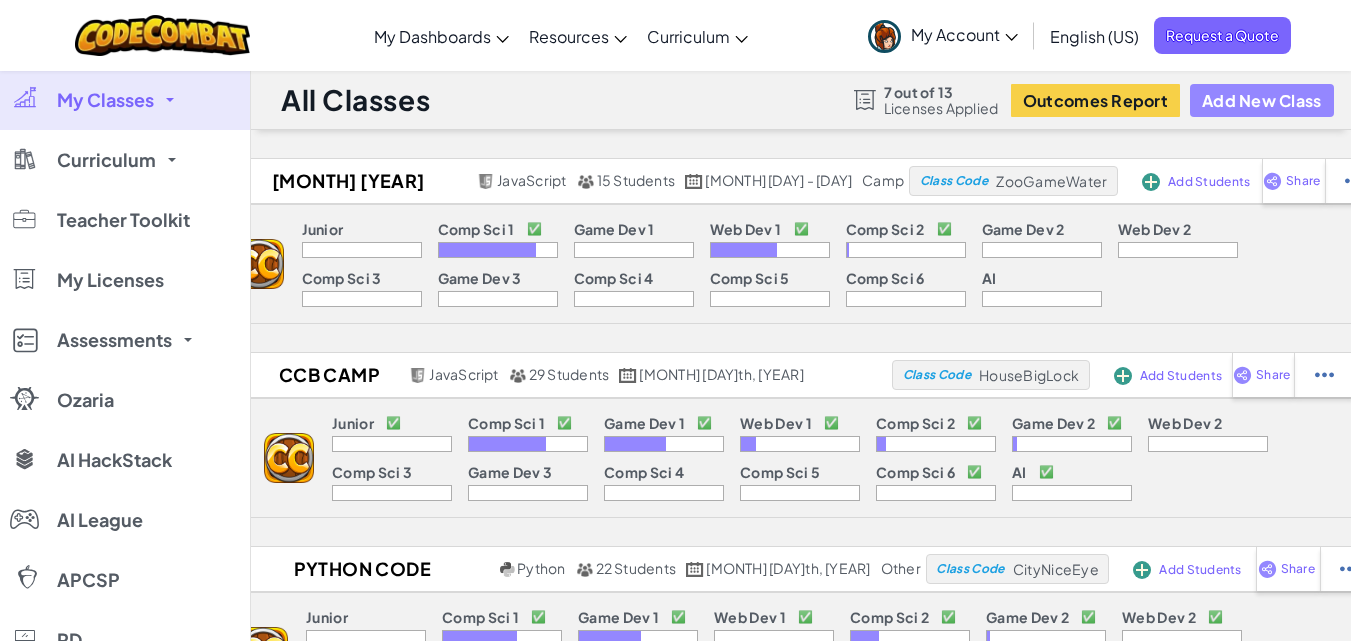 click on "Add New Class" at bounding box center (1262, 100) 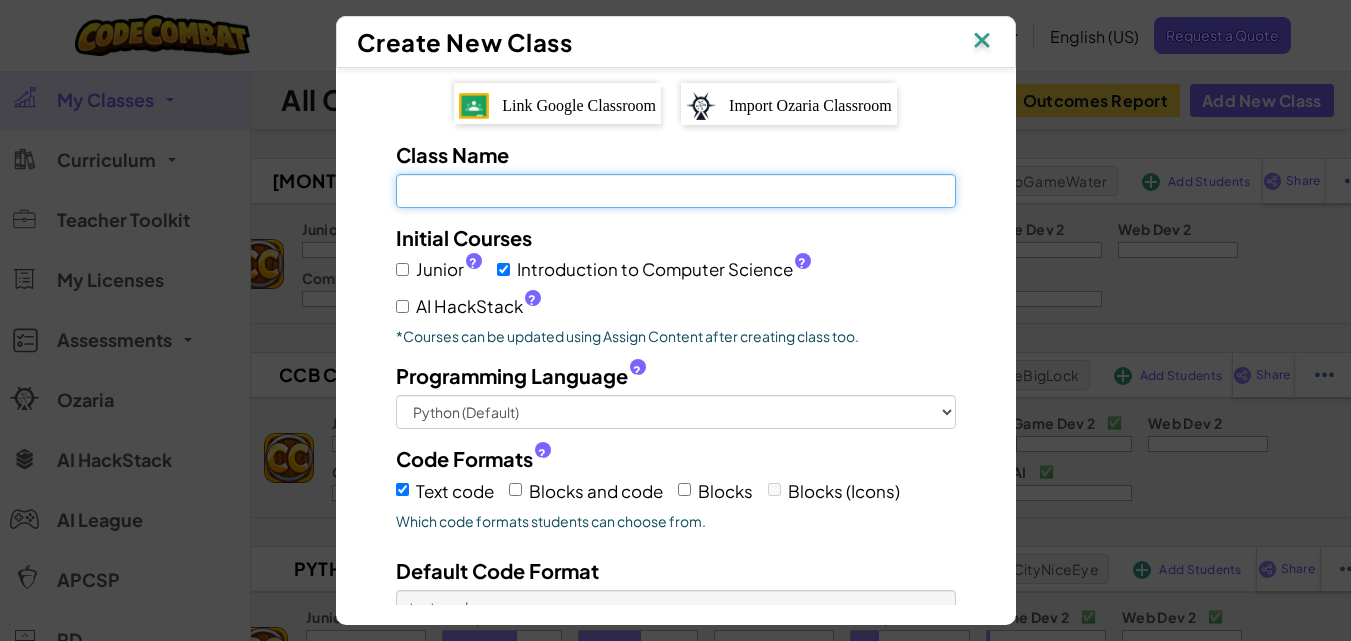 click on "Class Name
Field is required" at bounding box center [676, 191] 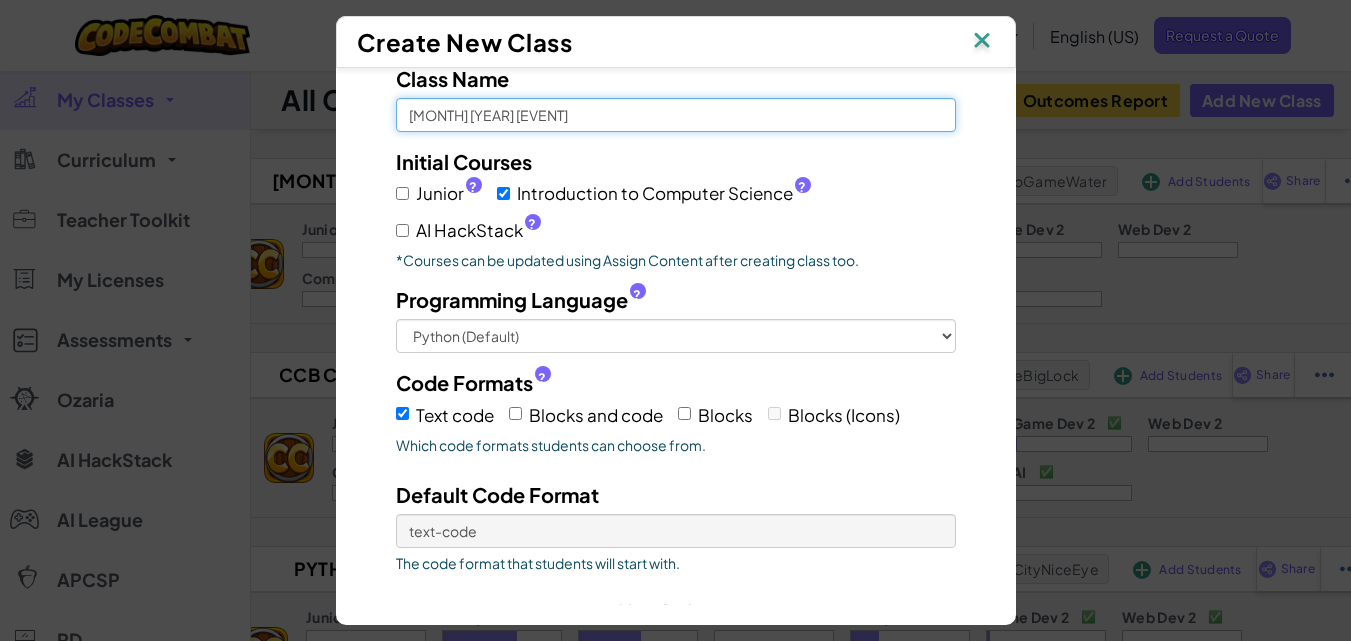scroll, scrollTop: 78, scrollLeft: 0, axis: vertical 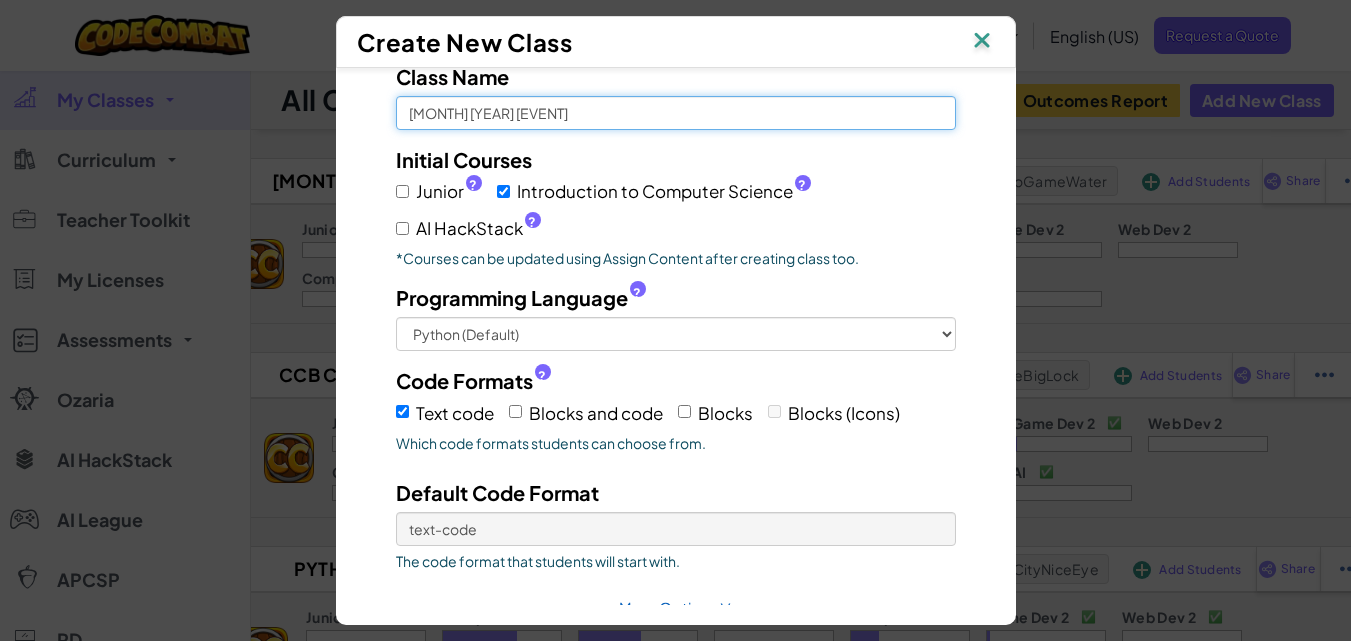 type on "August 2025 Camp" 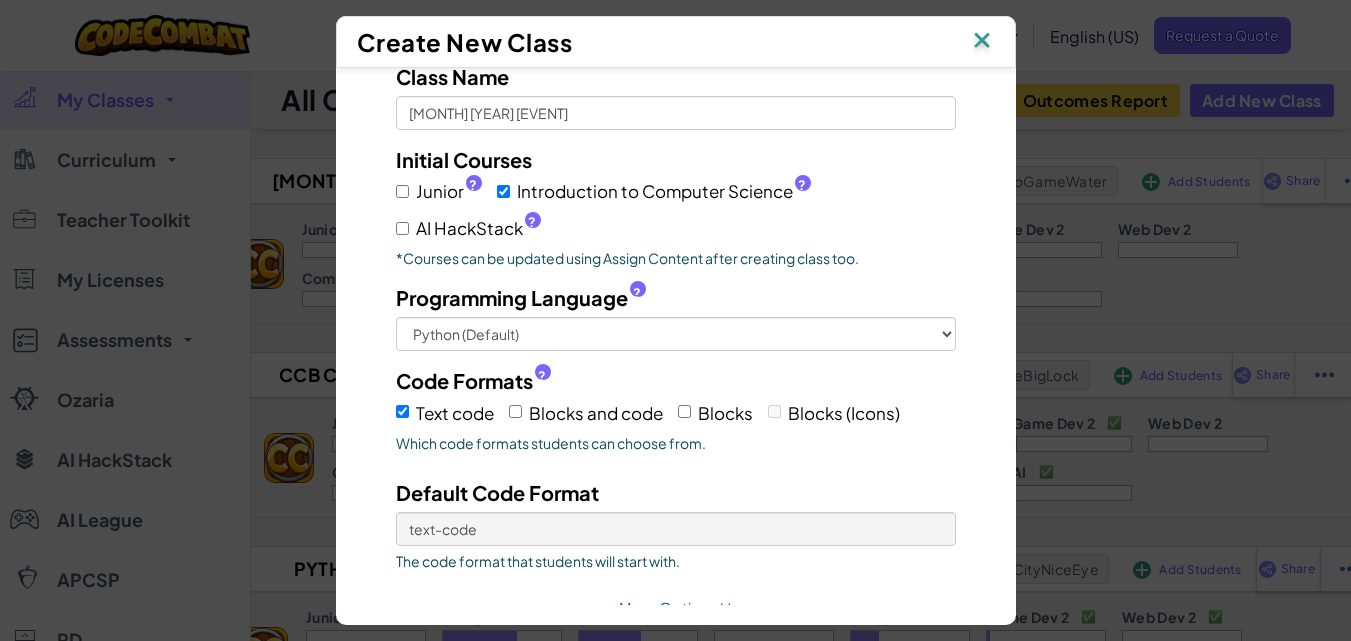 click on "Initial Courses
Junior
?
Introduction to Computer Science
?
AI HackStack
?
*Courses can be updated using Assign Content after creating class too." at bounding box center (676, 206) 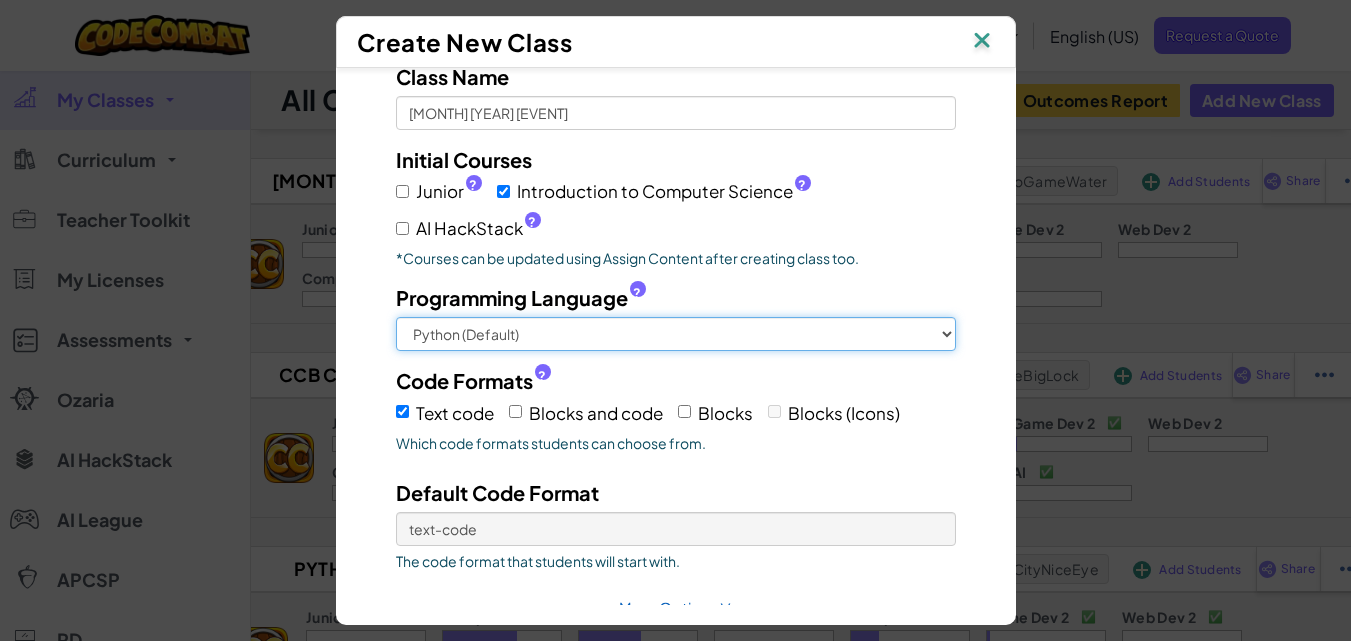 click on "Python (Default)
JavaScript
C++
Java (Experimental)" at bounding box center [676, 334] 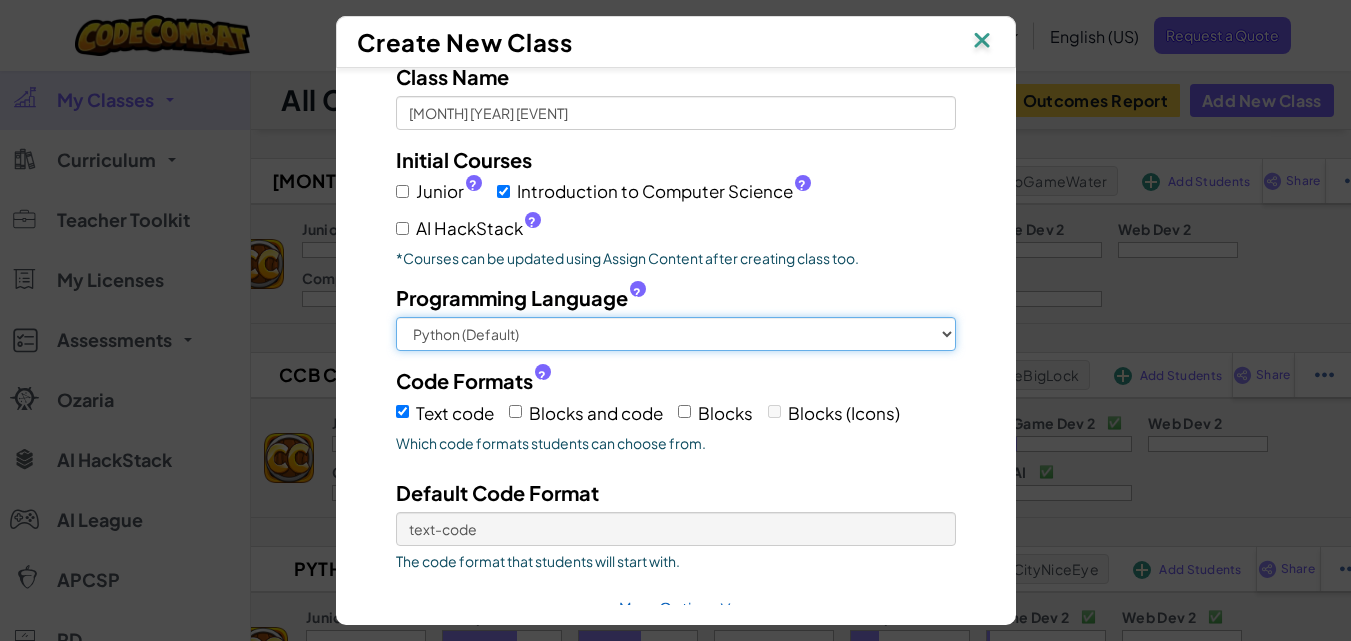 select on "javascript" 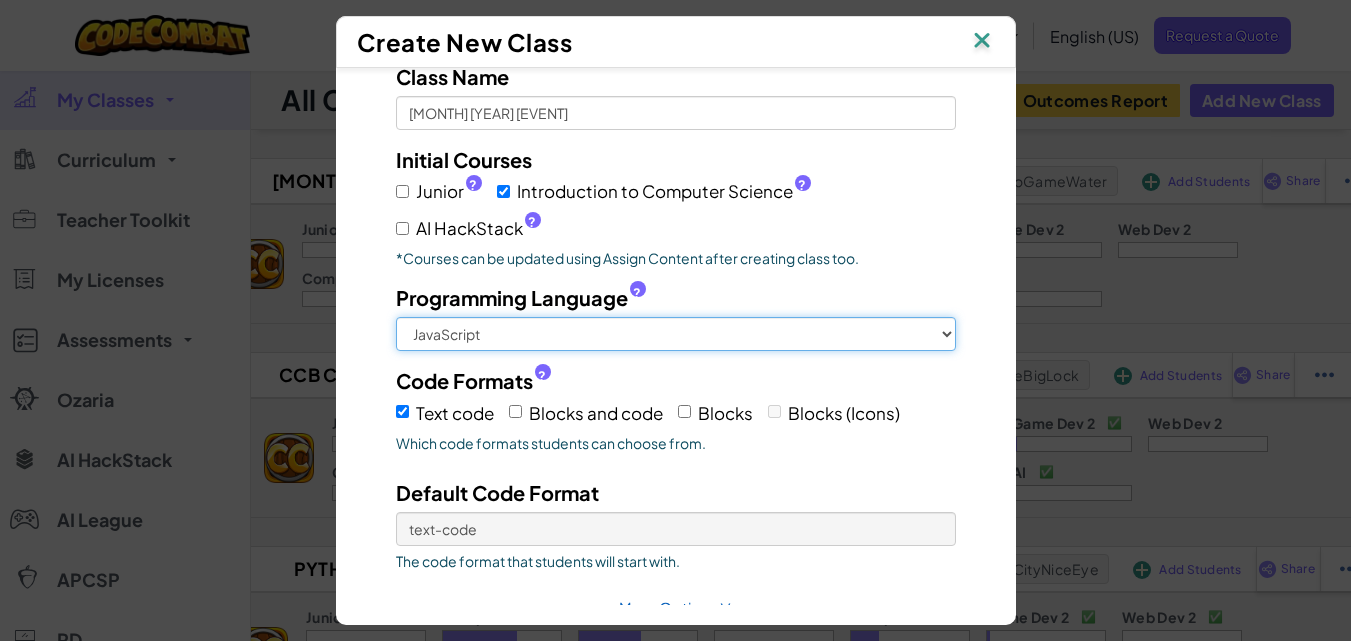 click on "Python (Default)
JavaScript
C++
Java (Experimental)" at bounding box center [676, 334] 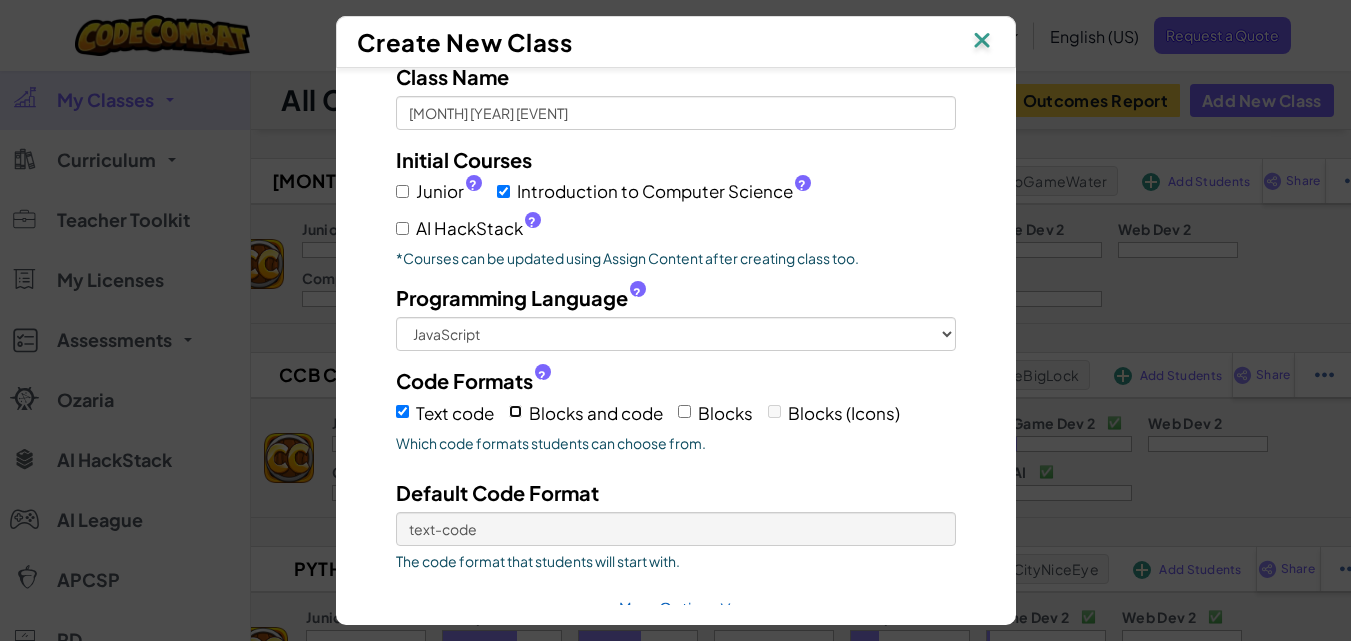 click on "Blocks and code" at bounding box center (515, 411) 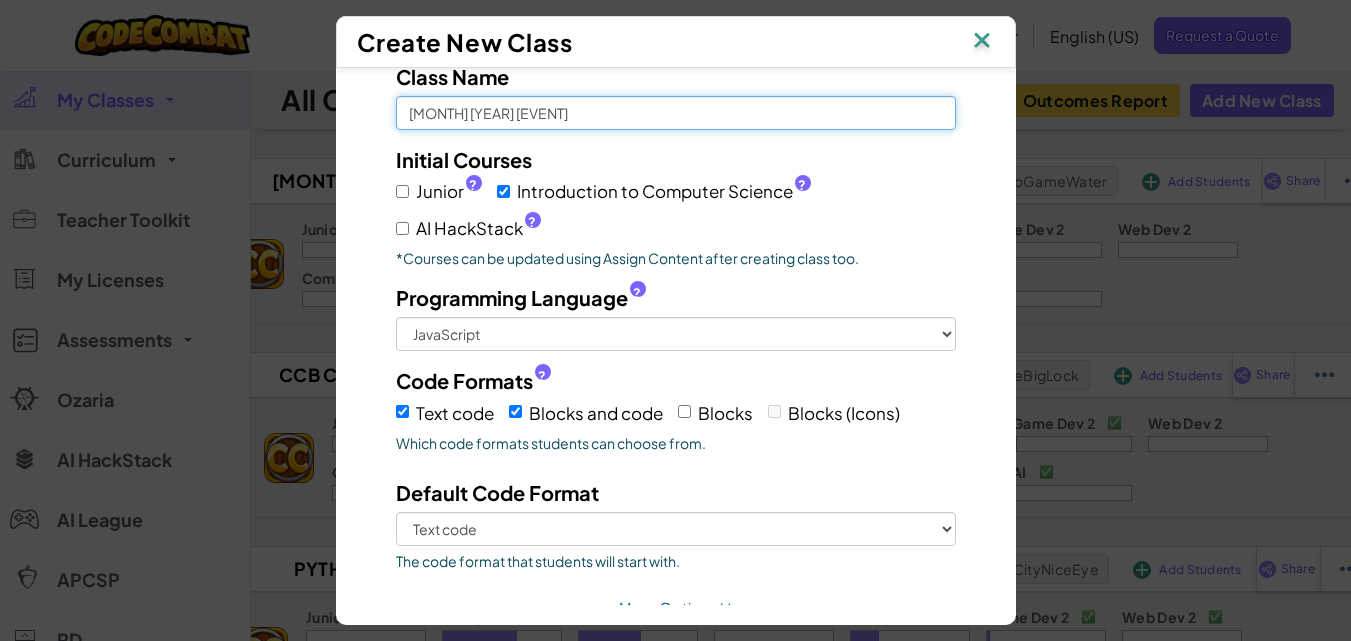 click on "August 2025 Camp" at bounding box center (676, 113) 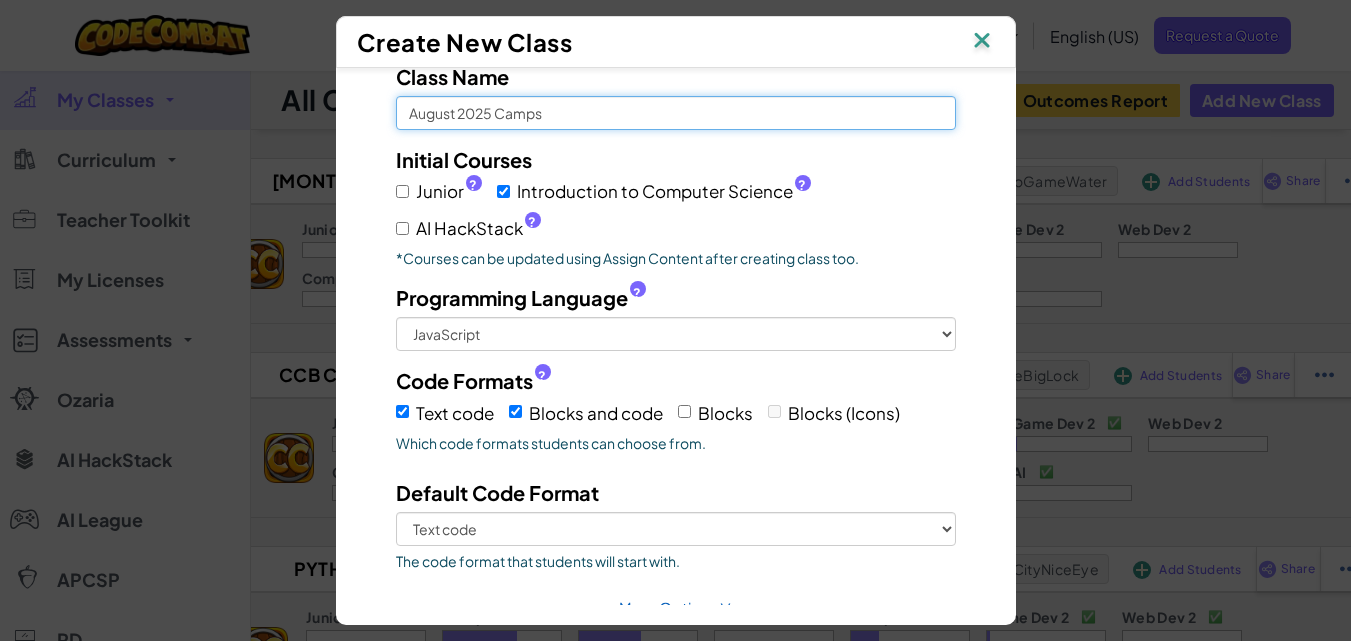 type on "[MONTH] [YEAR] Camps" 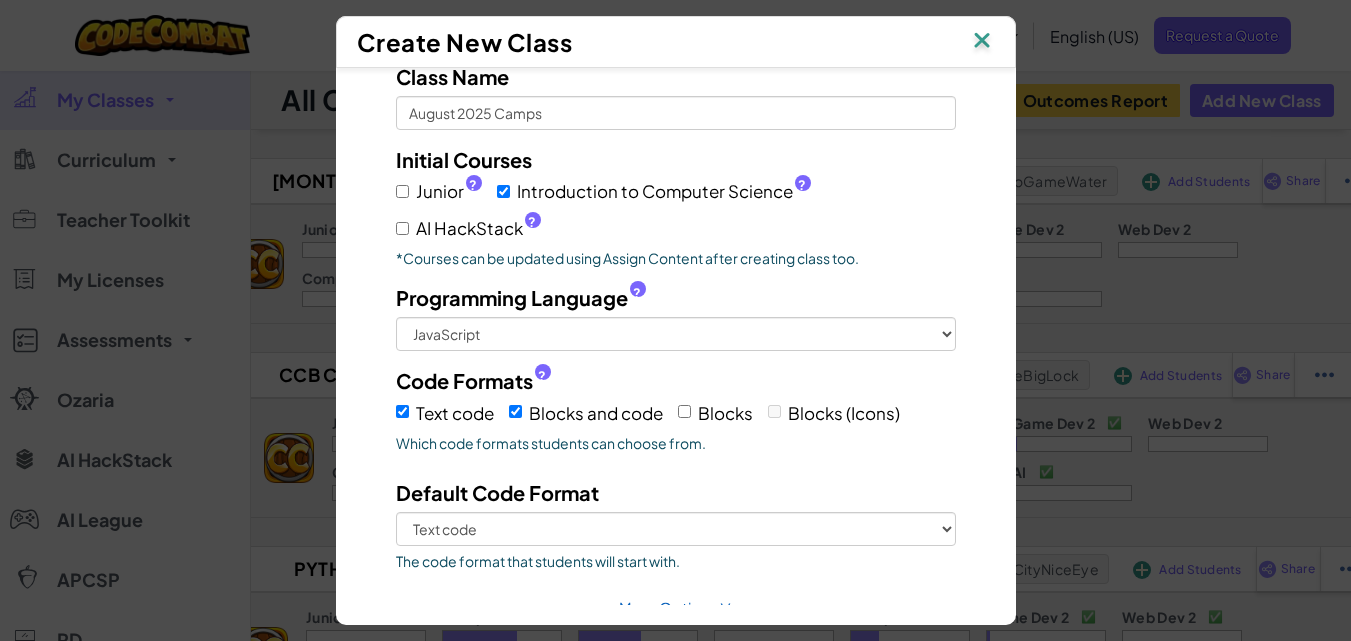 click on "Programming Language
?" at bounding box center [676, 297] 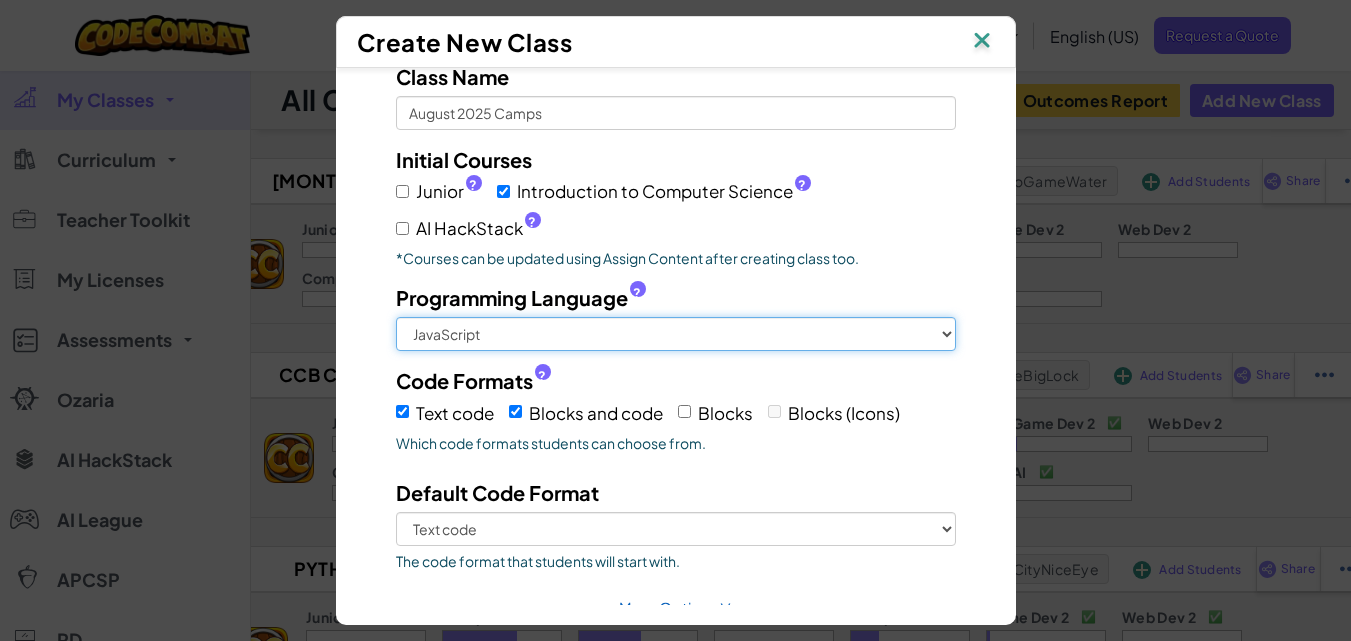 click on "Python (Default)
JavaScript
C++
Java (Experimental)" at bounding box center (676, 334) 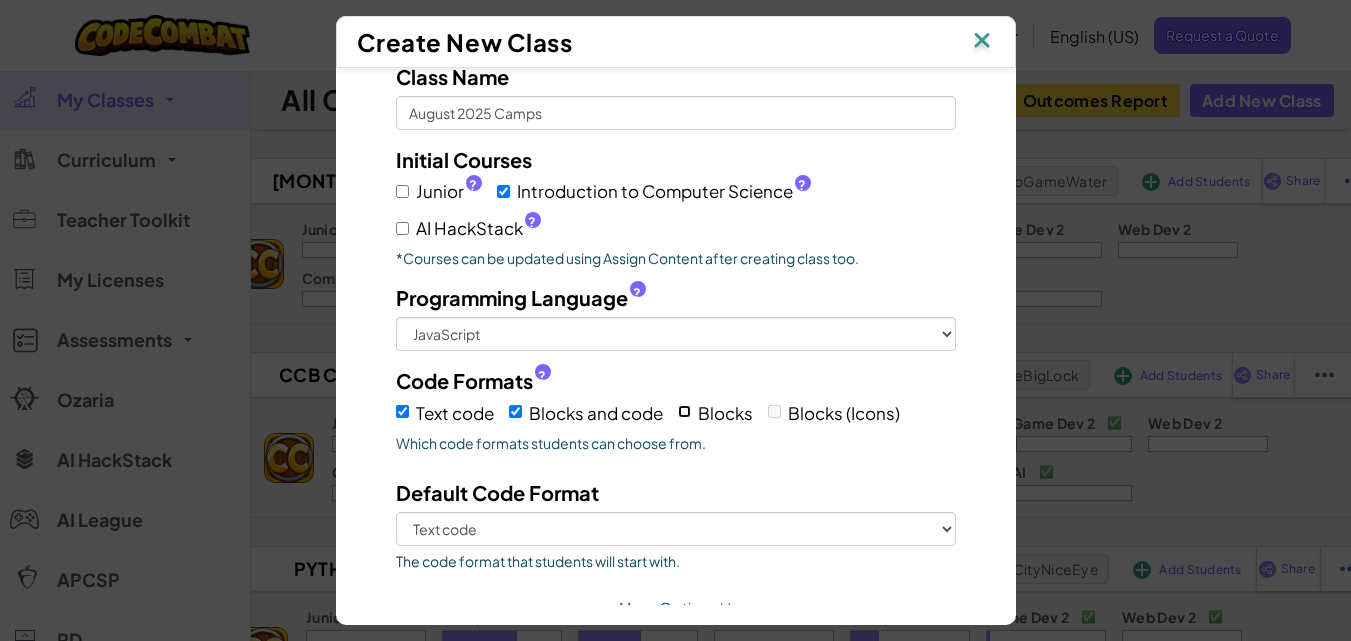 click on "Blocks" at bounding box center (684, 411) 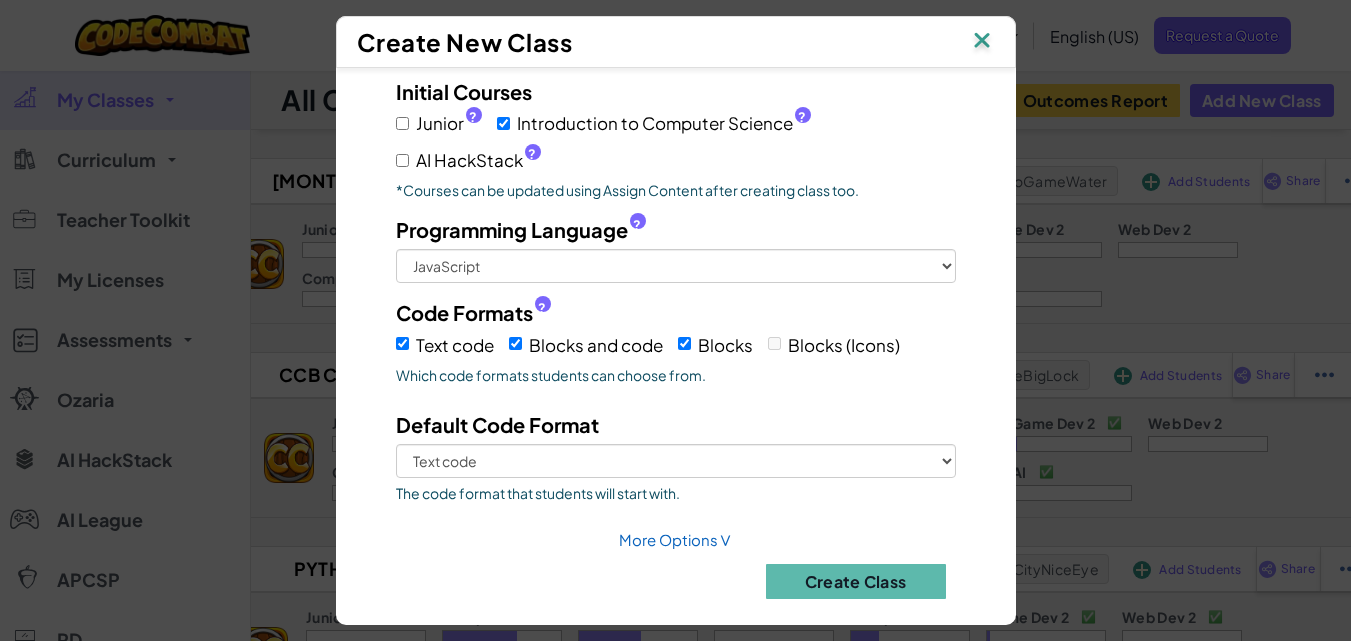scroll, scrollTop: 165, scrollLeft: 0, axis: vertical 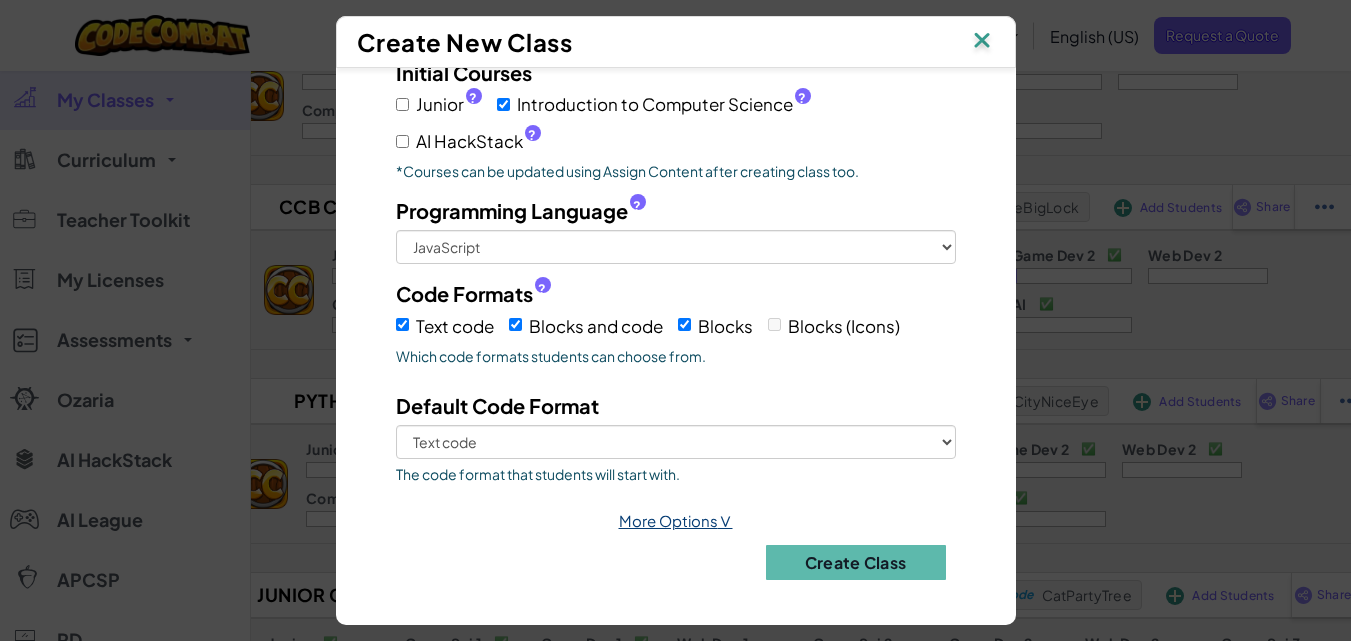 click on "∨" at bounding box center [725, 519] 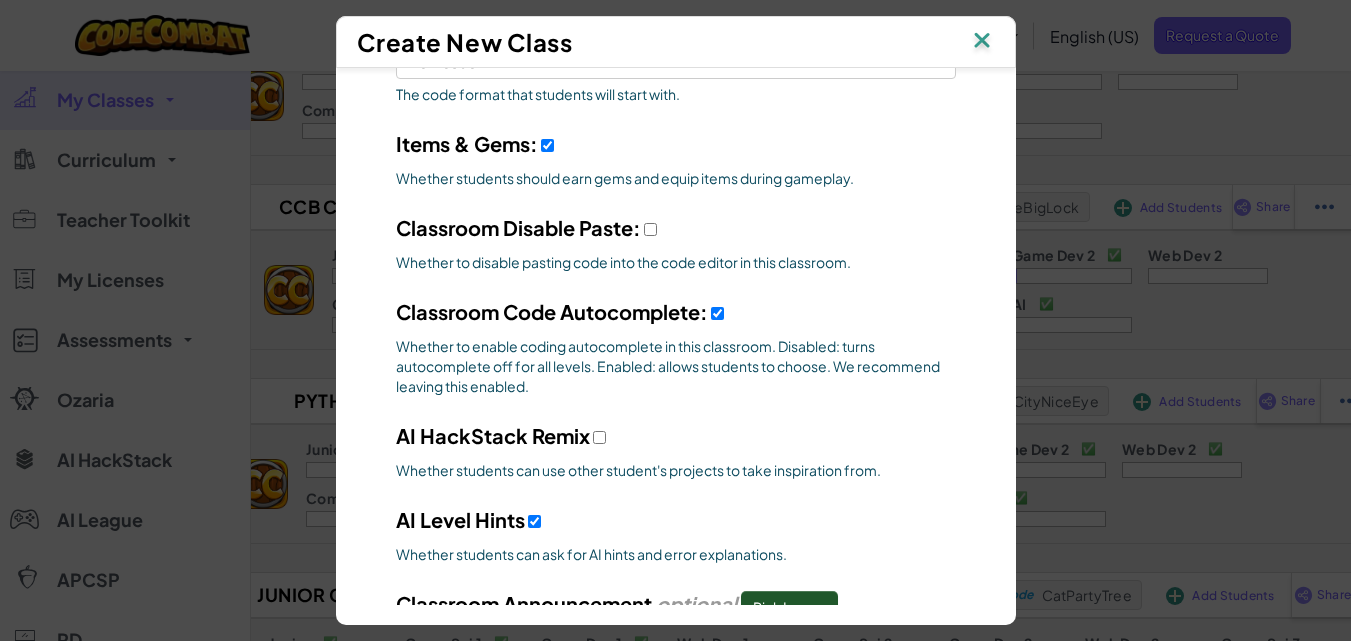 scroll, scrollTop: 548, scrollLeft: 0, axis: vertical 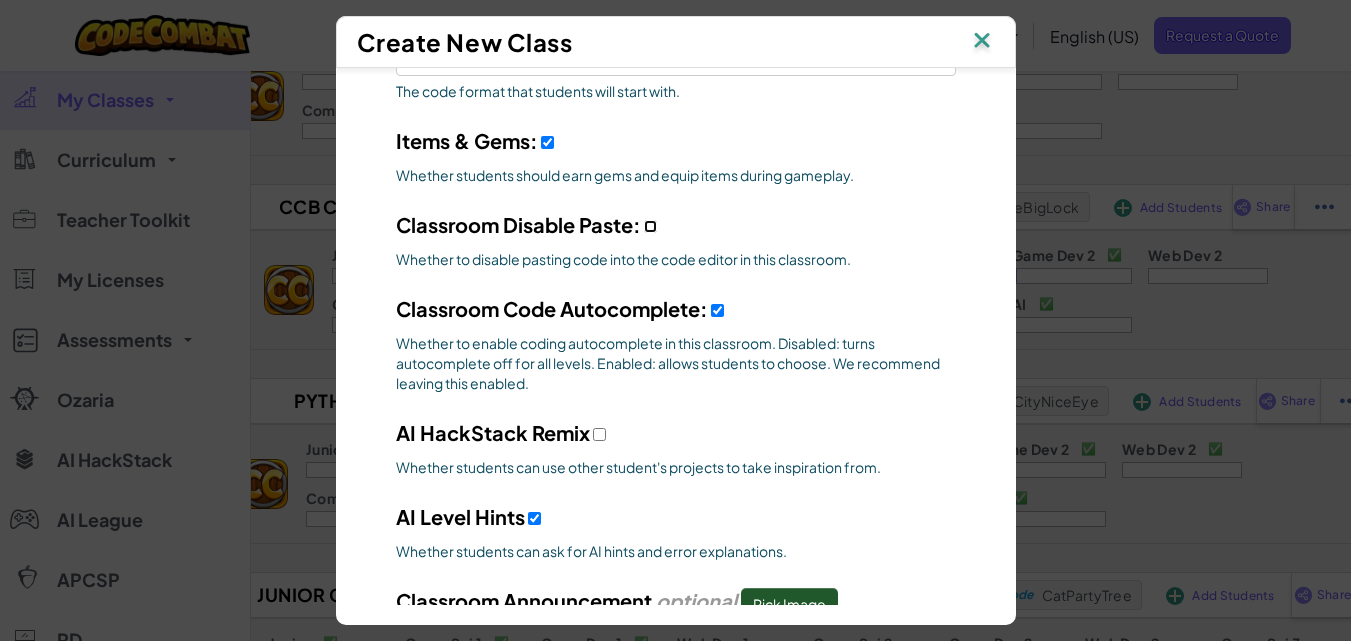 click on "Classroom Disable Paste:" at bounding box center [650, 226] 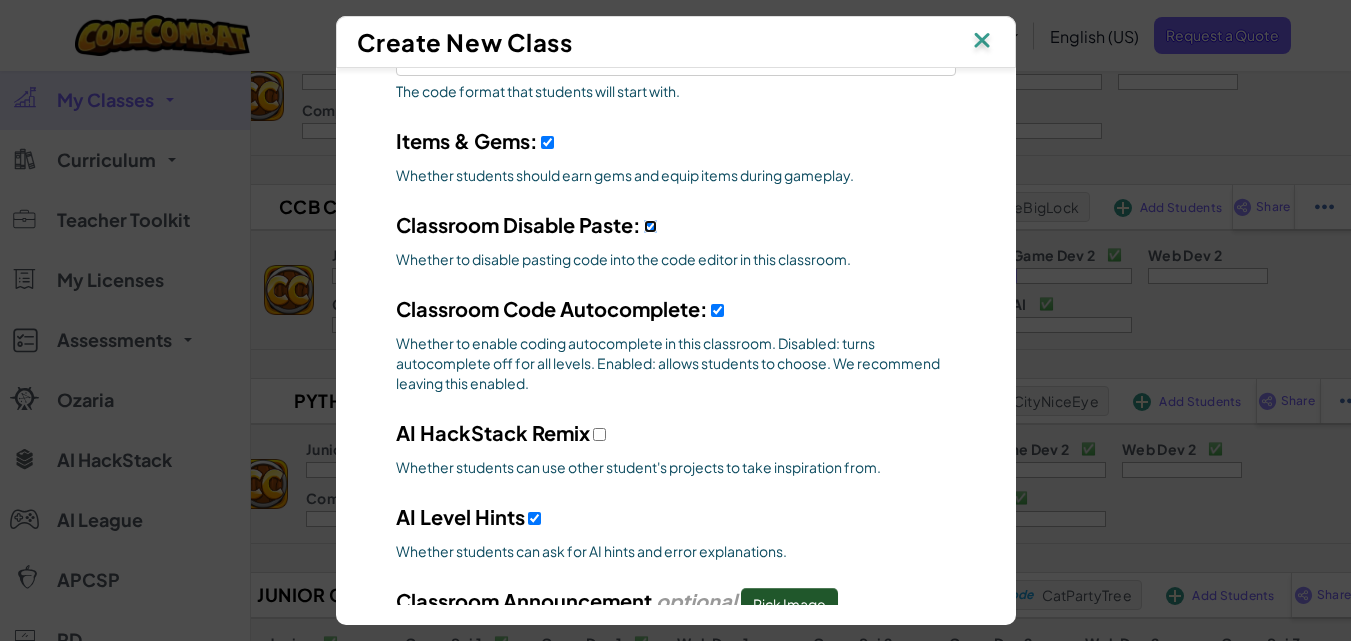 select 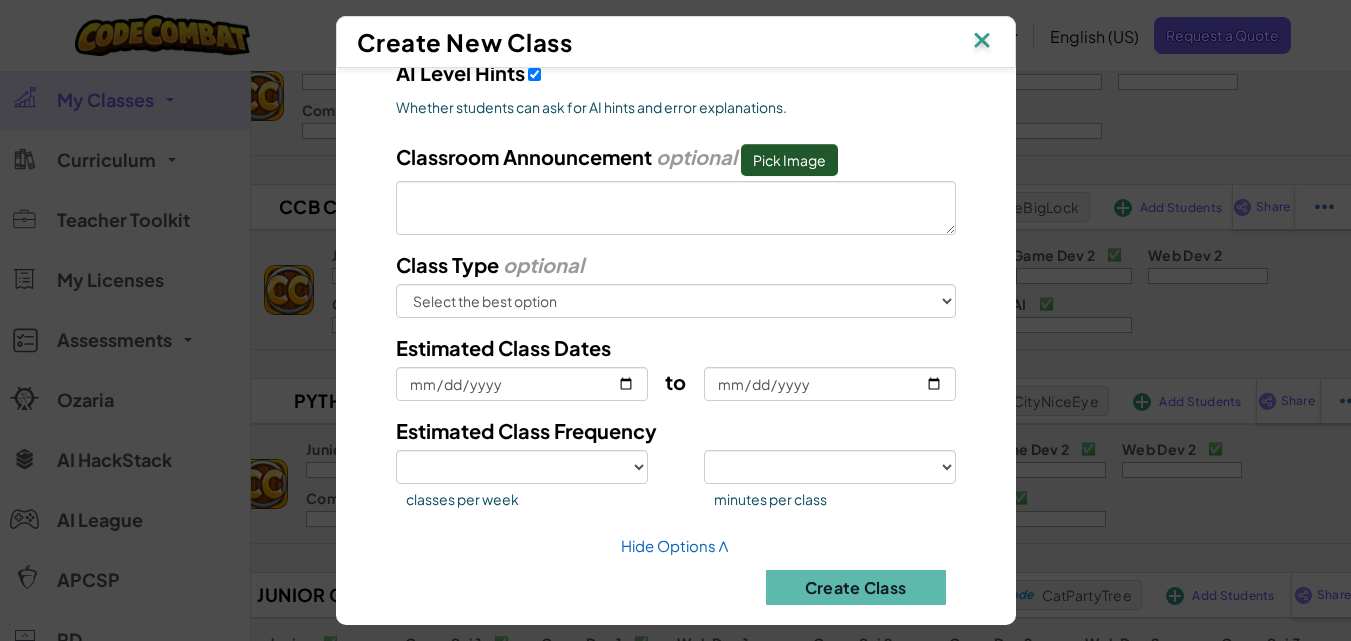 scroll, scrollTop: 1017, scrollLeft: 0, axis: vertical 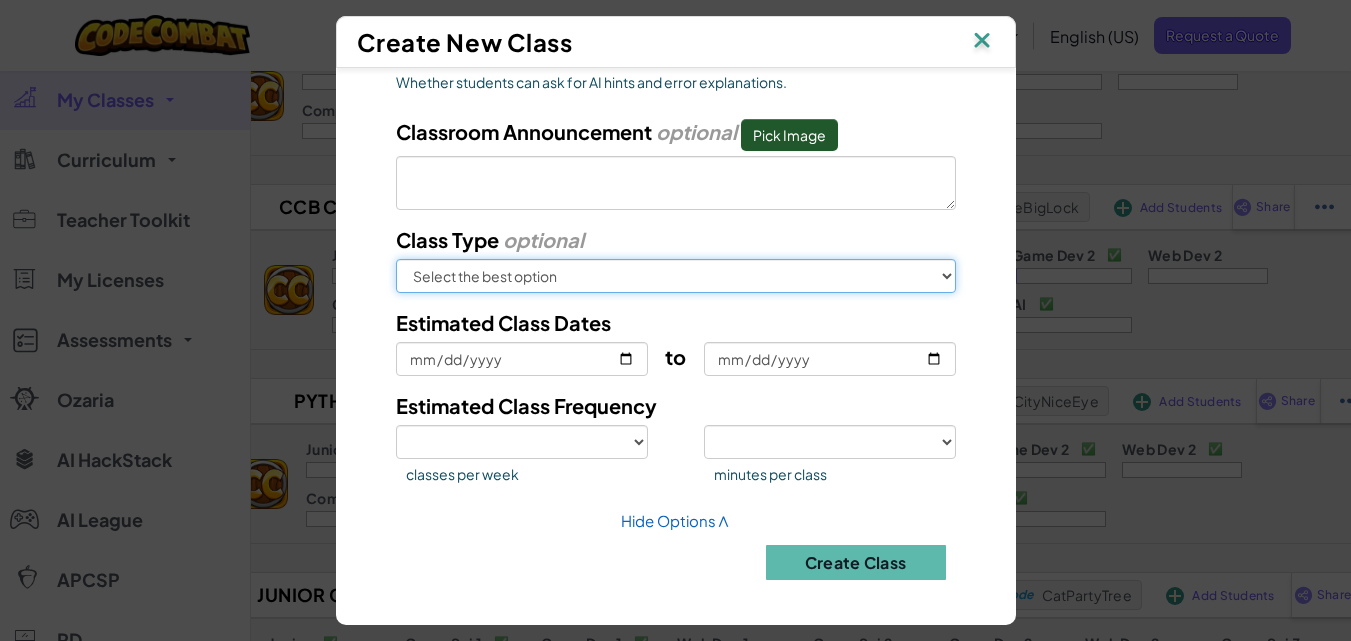click on "Select the best option
In School
After School
Online
Camp
Homeschool
Other" at bounding box center [676, 276] 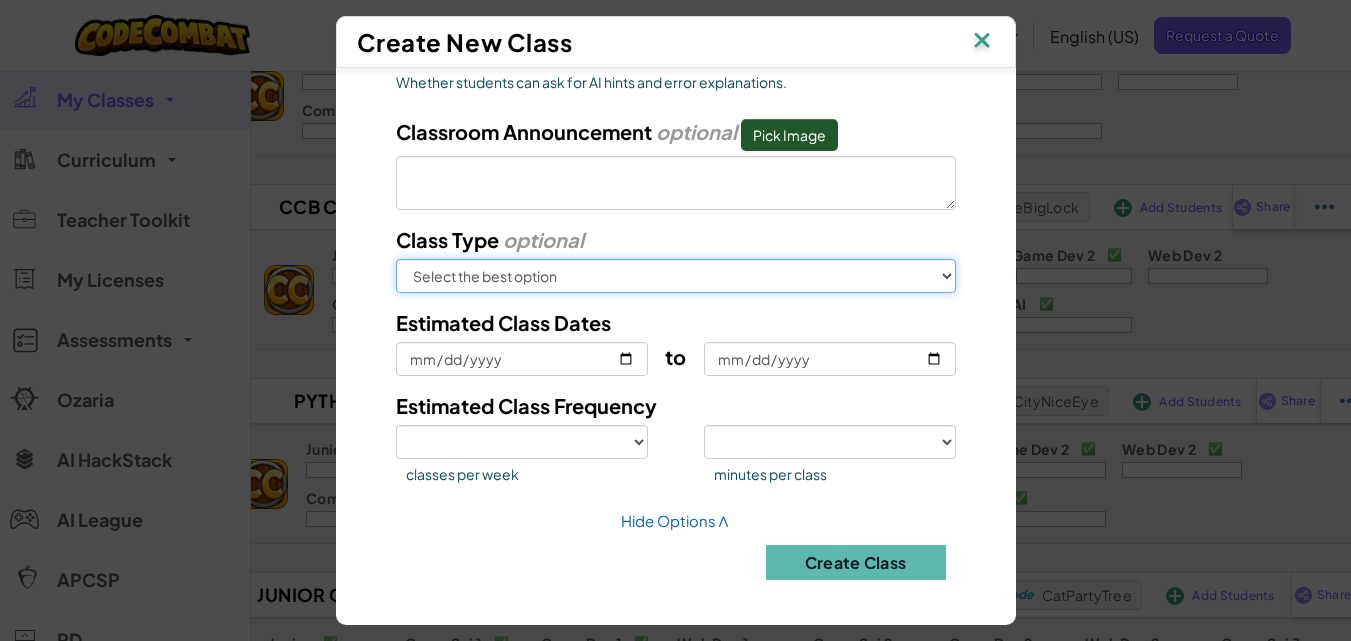 select on "camp" 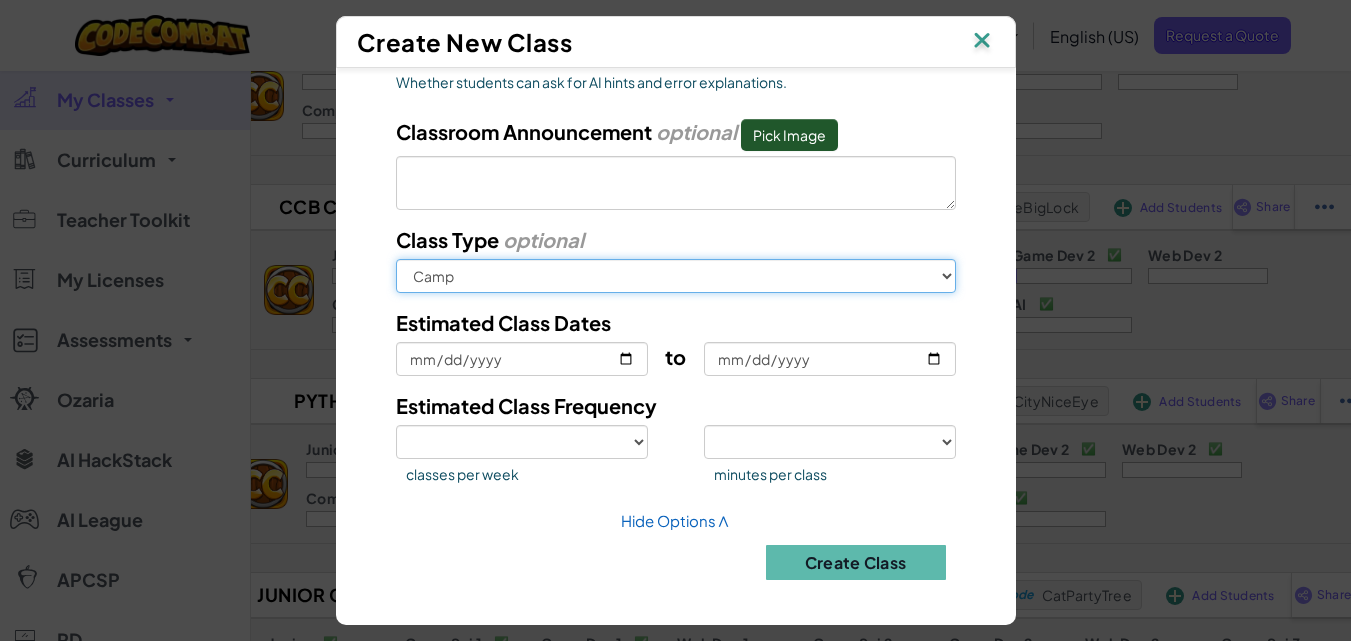 click on "Select the best option
In School
After School
Online
Camp
Homeschool
Other" at bounding box center [676, 276] 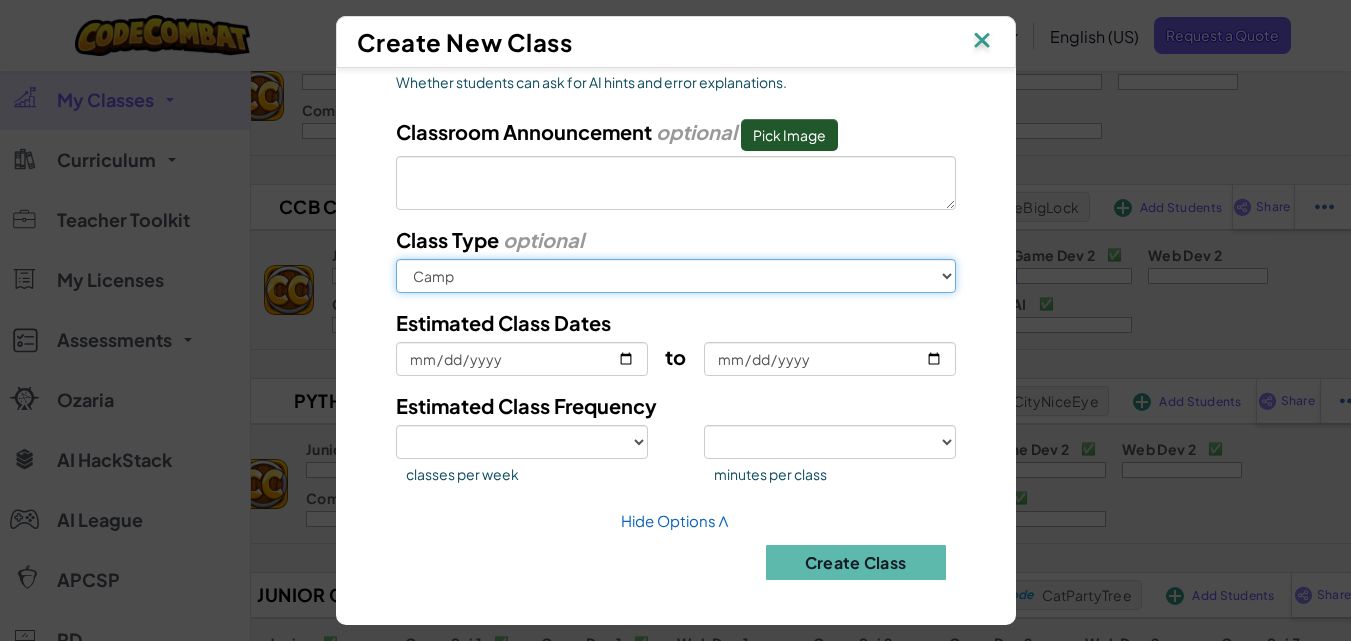 select 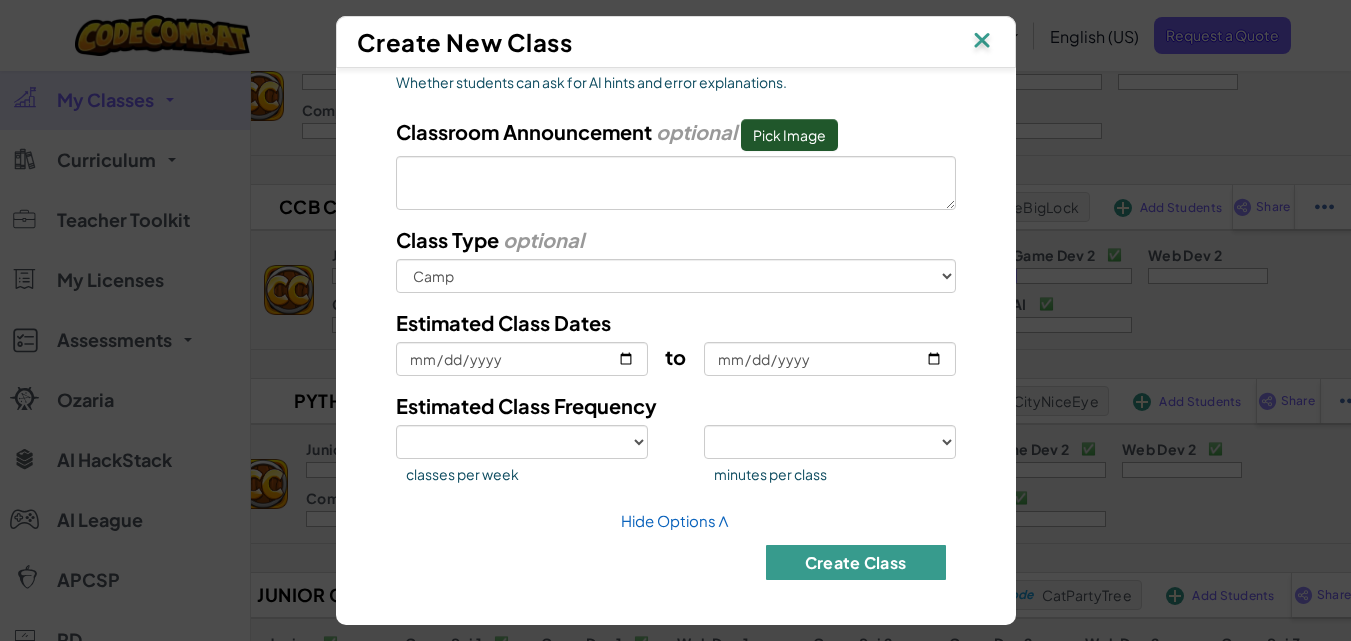 click on "Create Class" at bounding box center [856, 562] 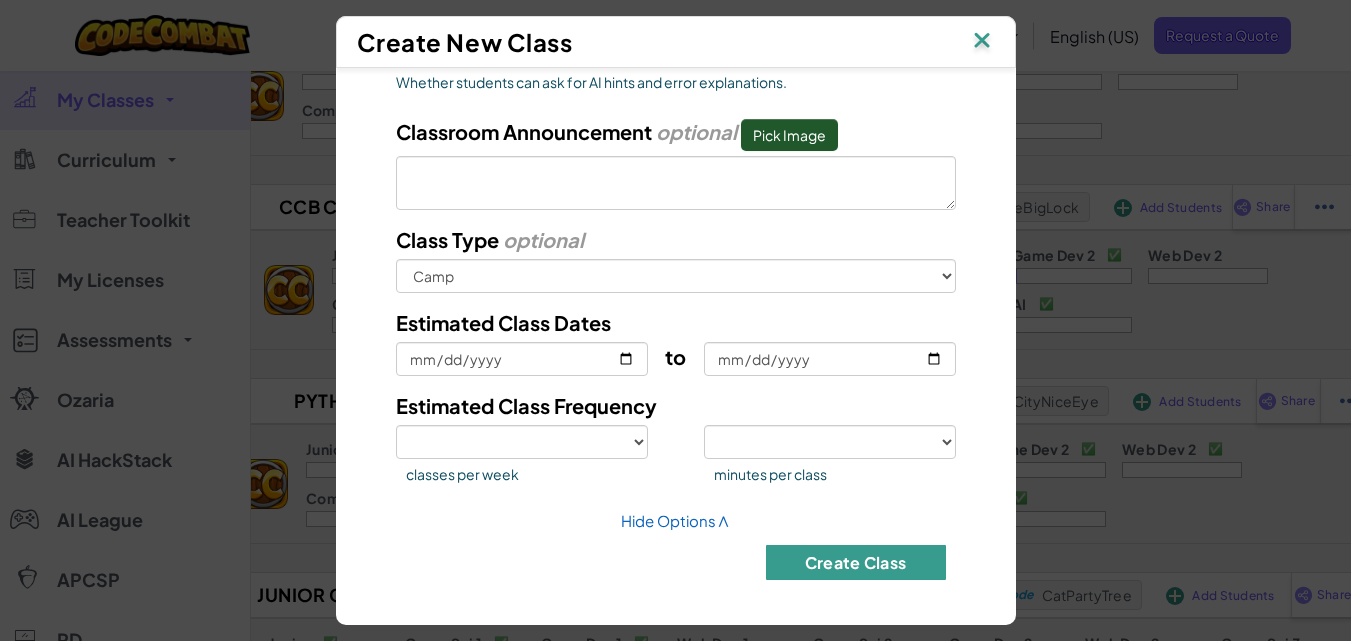 select 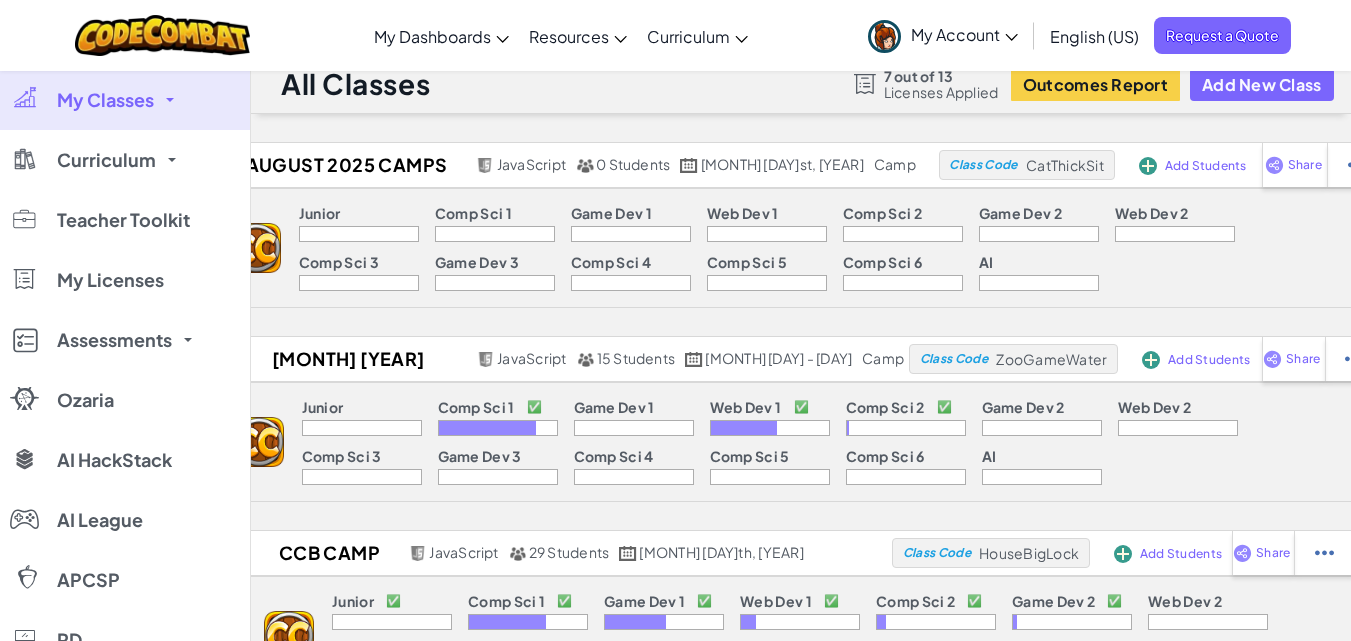 scroll, scrollTop: 0, scrollLeft: 0, axis: both 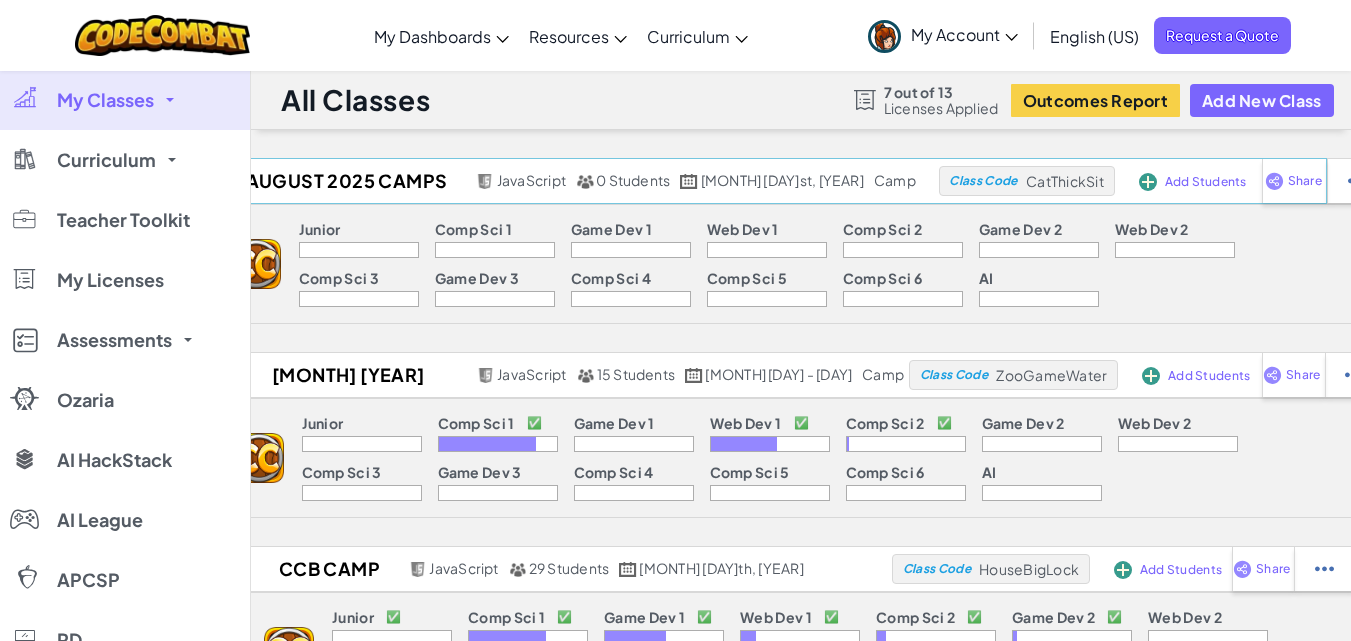 click on "Class Code   CatThickSit" at bounding box center (1027, 181) 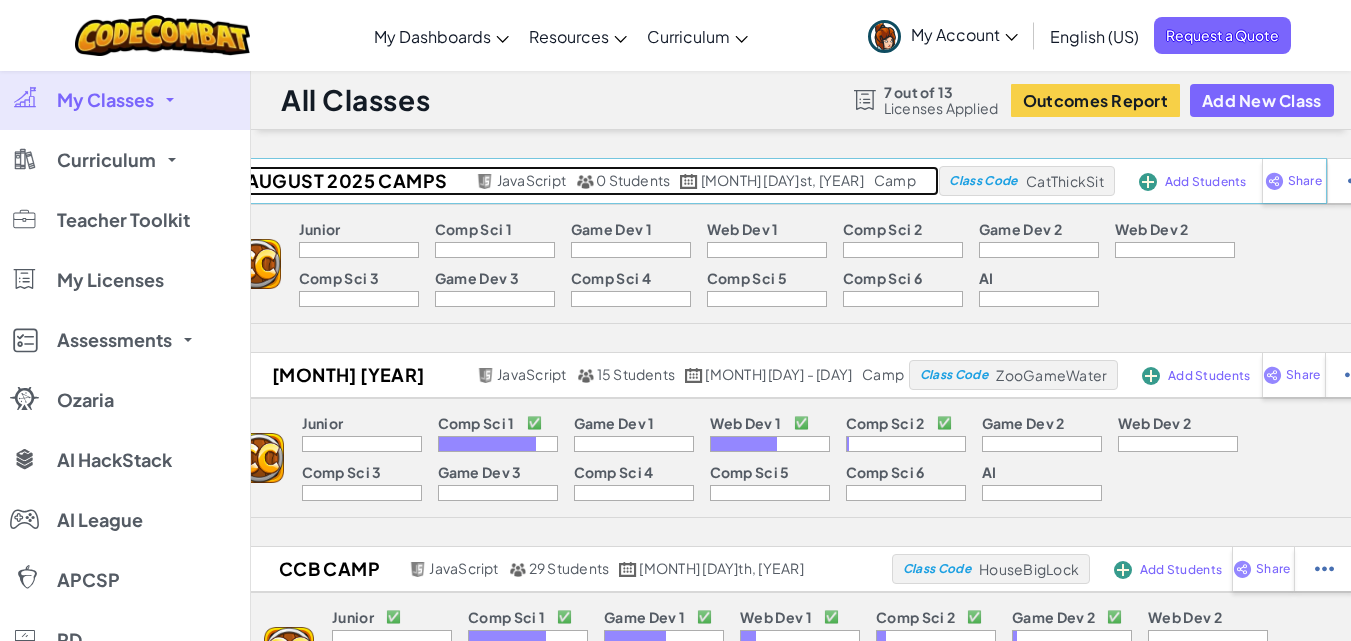 click on "[MONTH] [YEAR] Camps" at bounding box center (344, 181) 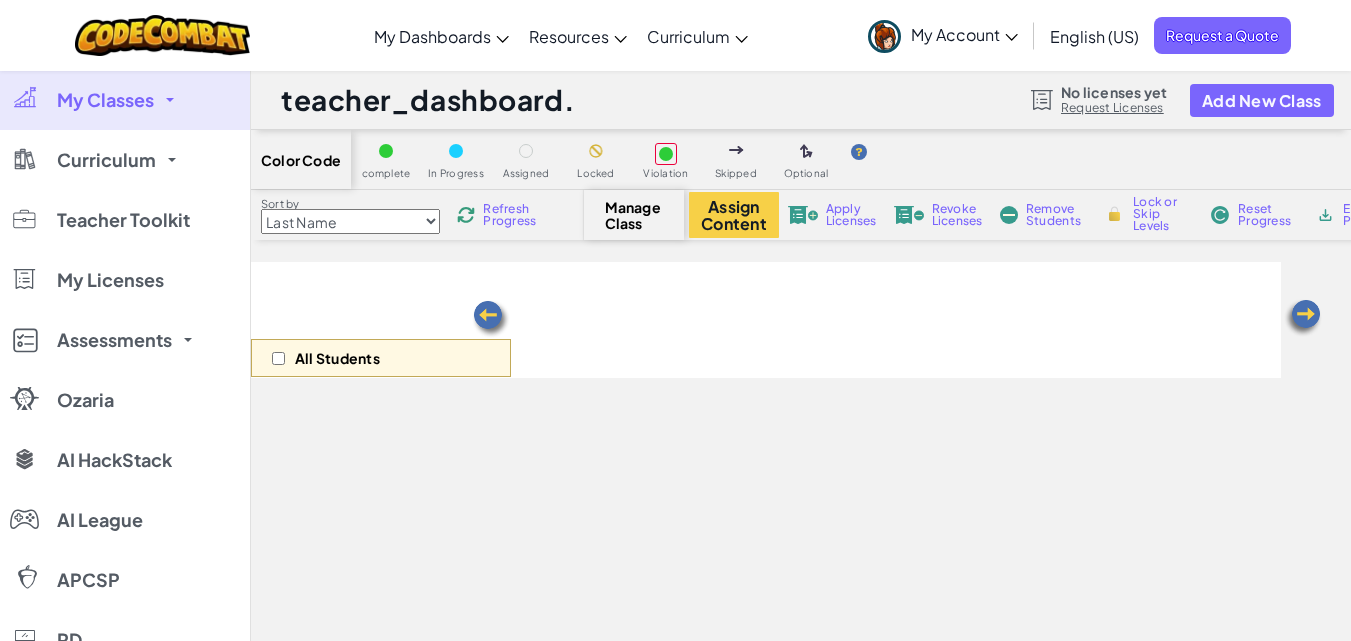 scroll, scrollTop: 0, scrollLeft: 0, axis: both 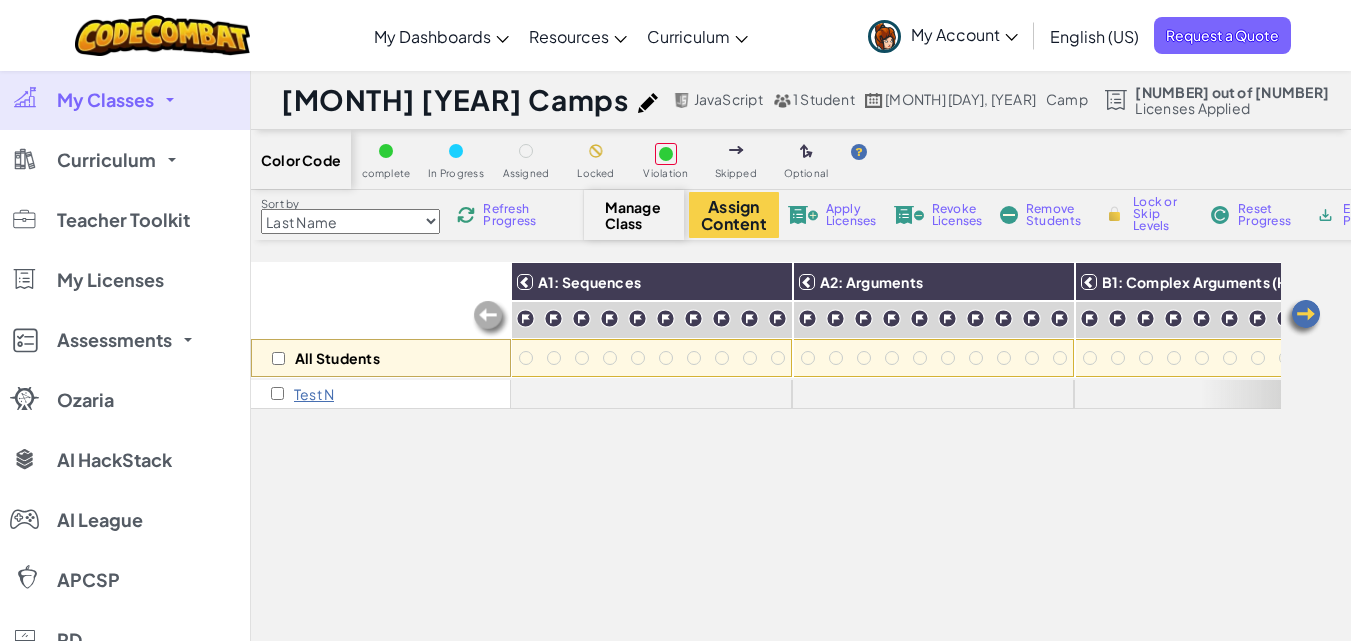 click on "Test N" at bounding box center [314, 394] 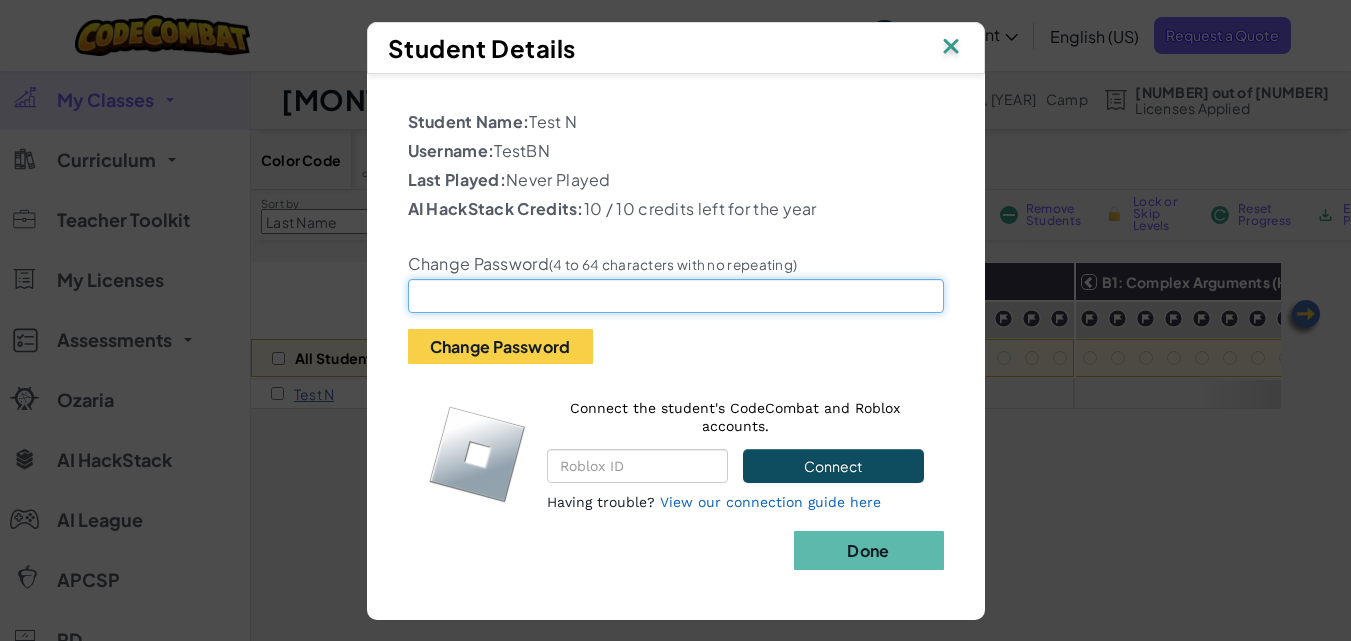 click at bounding box center [676, 296] 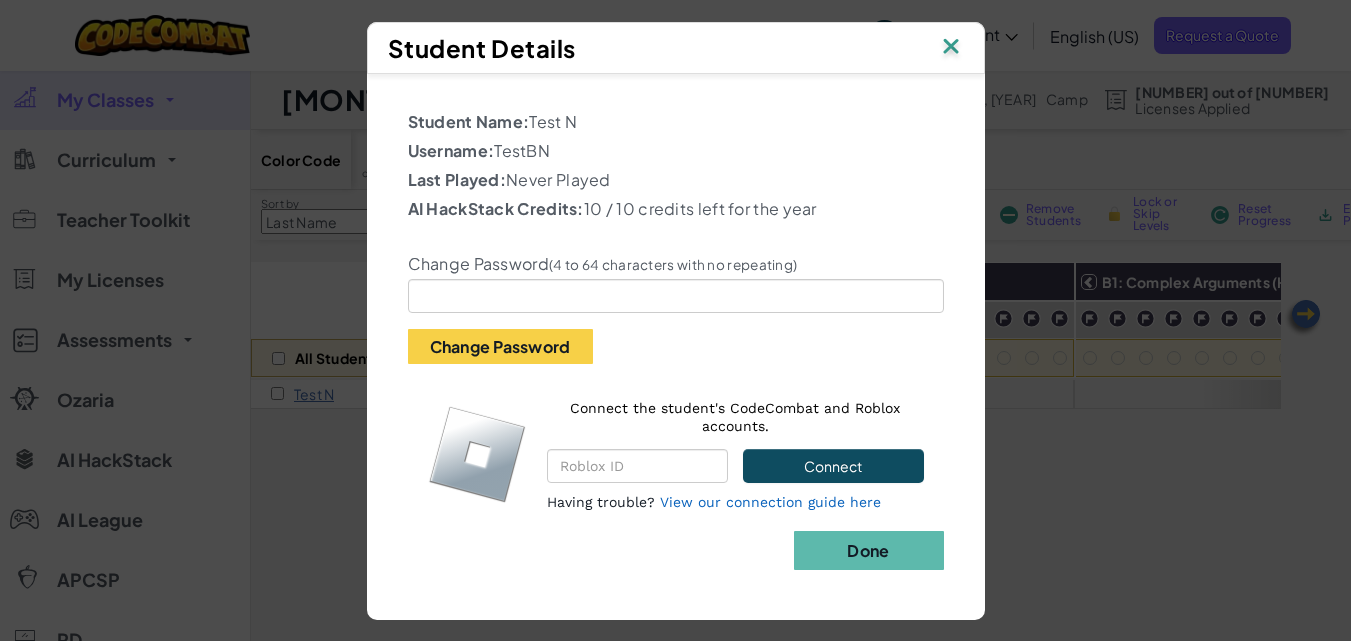 click at bounding box center [951, 48] 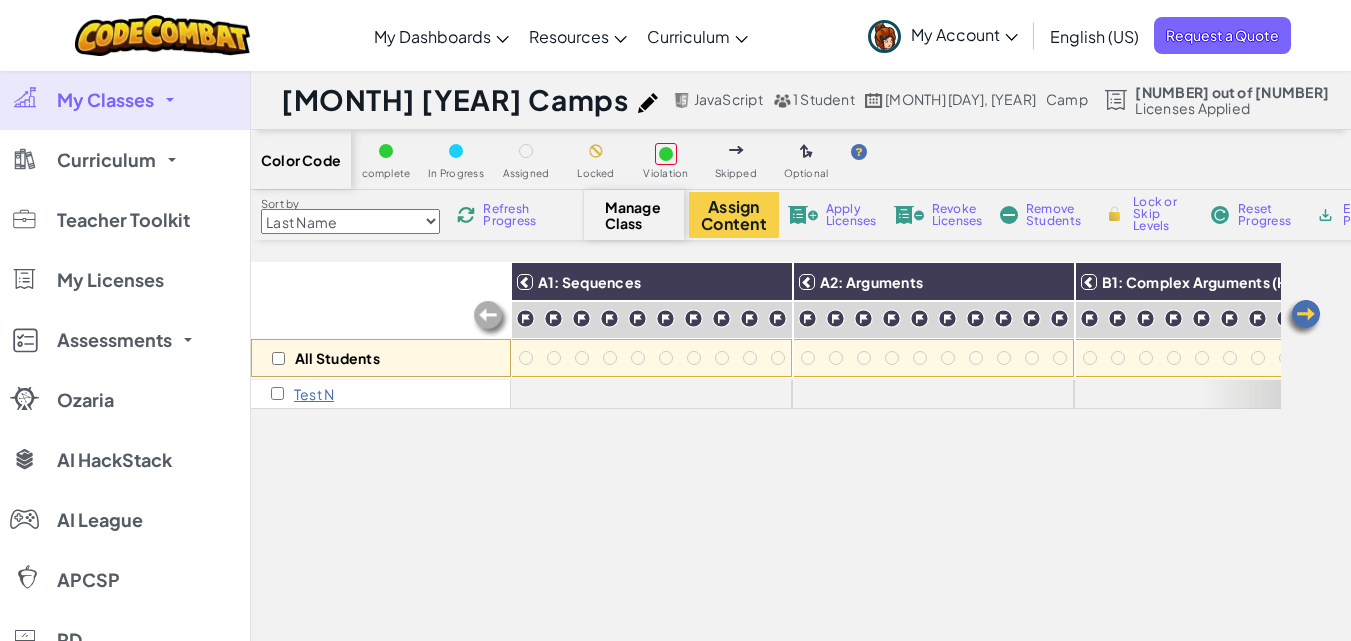 click on "Junior
Introduction to Computer Science
Game Development 1
Web Development 1
Computer Science 2
Game Development 2
Web Development 2
Computer Science 3
Game Development 3
Computer Science 4
Computer Science 5
Computer Science 6
AI HackStack" at bounding box center [1439, 107] 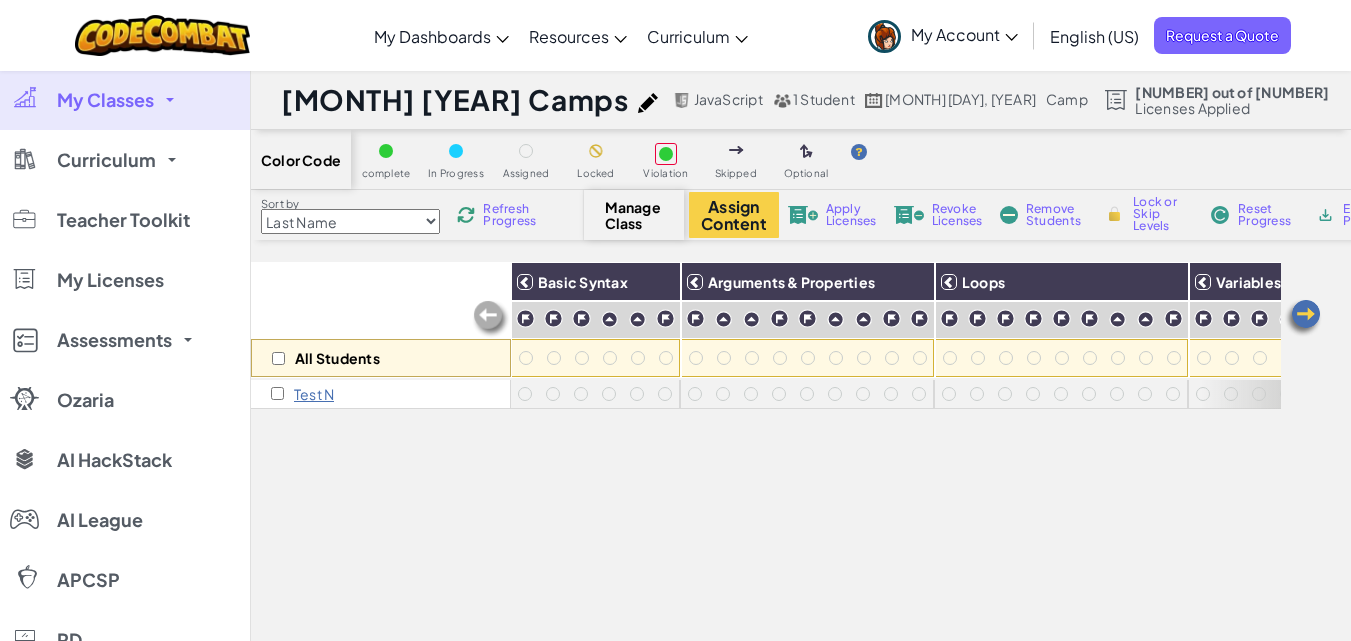 click on "Junior
Introduction to Computer Science
Game Development 1
Web Development 1
Computer Science 2
Game Development 2
Web Development 2
Computer Science 3
Game Development 3
Computer Science 4
Computer Science 5
Computer Science 6
AI HackStack" at bounding box center [1439, 107] 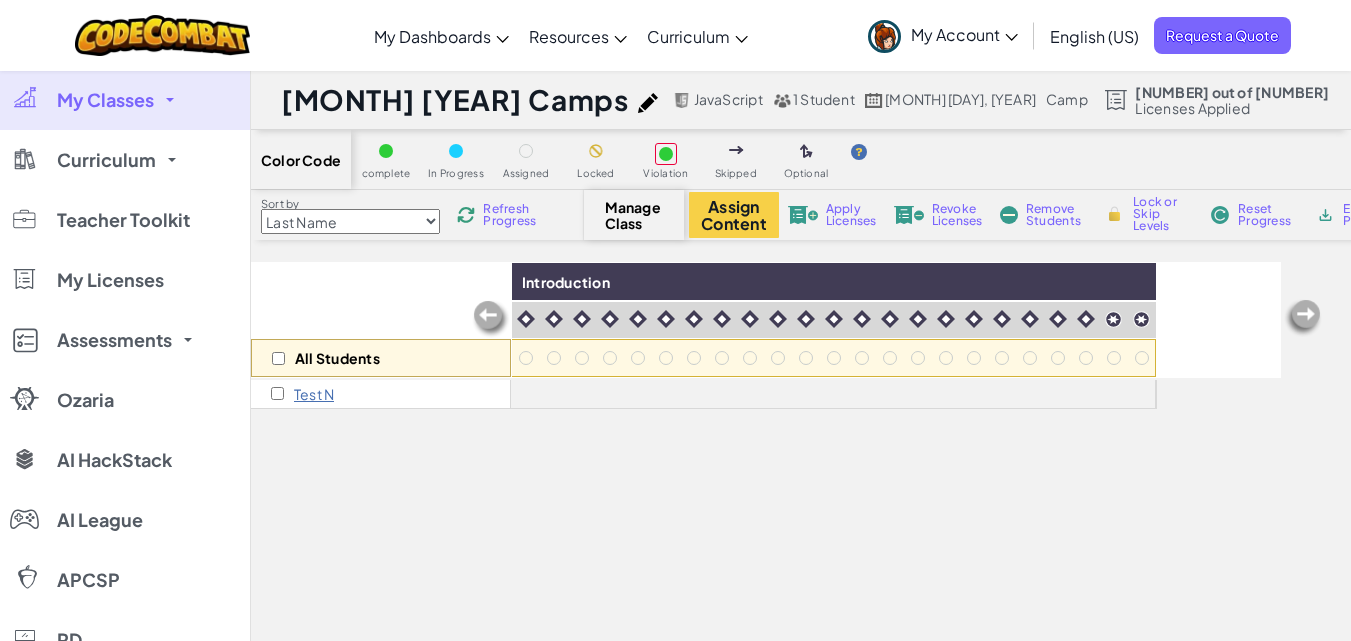 click on "Junior
Introduction to Computer Science
Game Development 1
Web Development 1
Computer Science 2
Game Development 2
Web Development 2
Computer Science 3
Game Development 3
Computer Science 4
Computer Science 5
Computer Science 6
AI HackStack" at bounding box center (1439, 107) 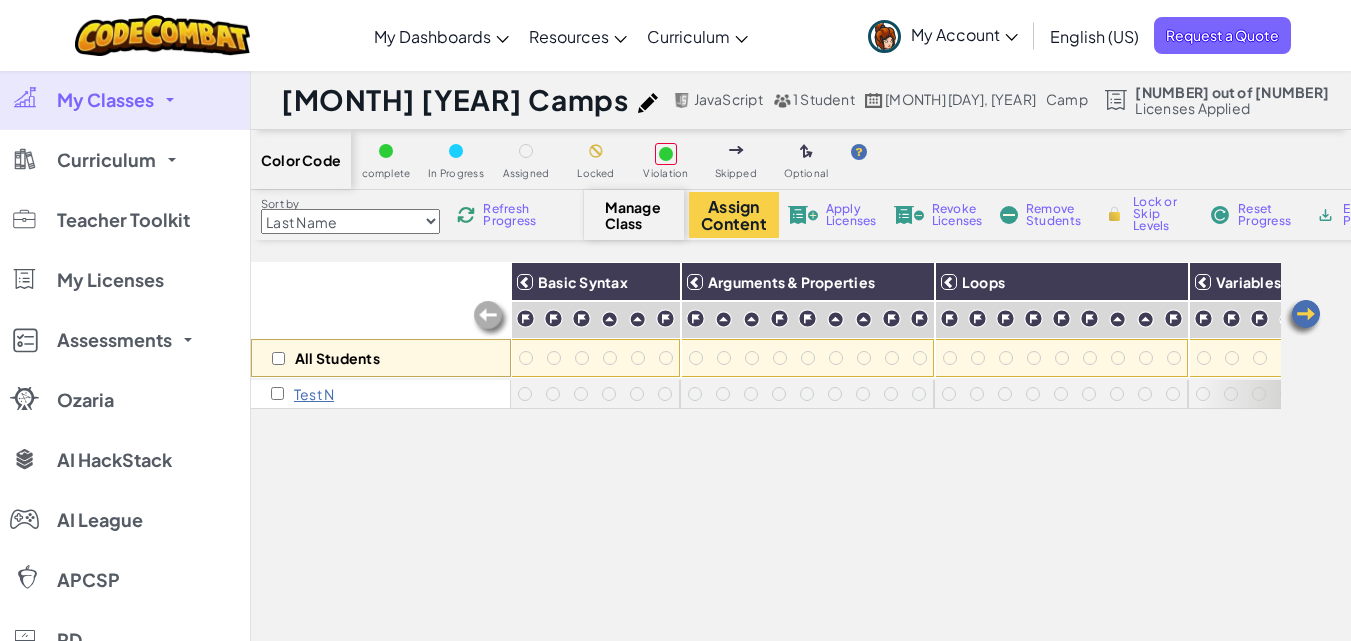 click at bounding box center (1303, 318) 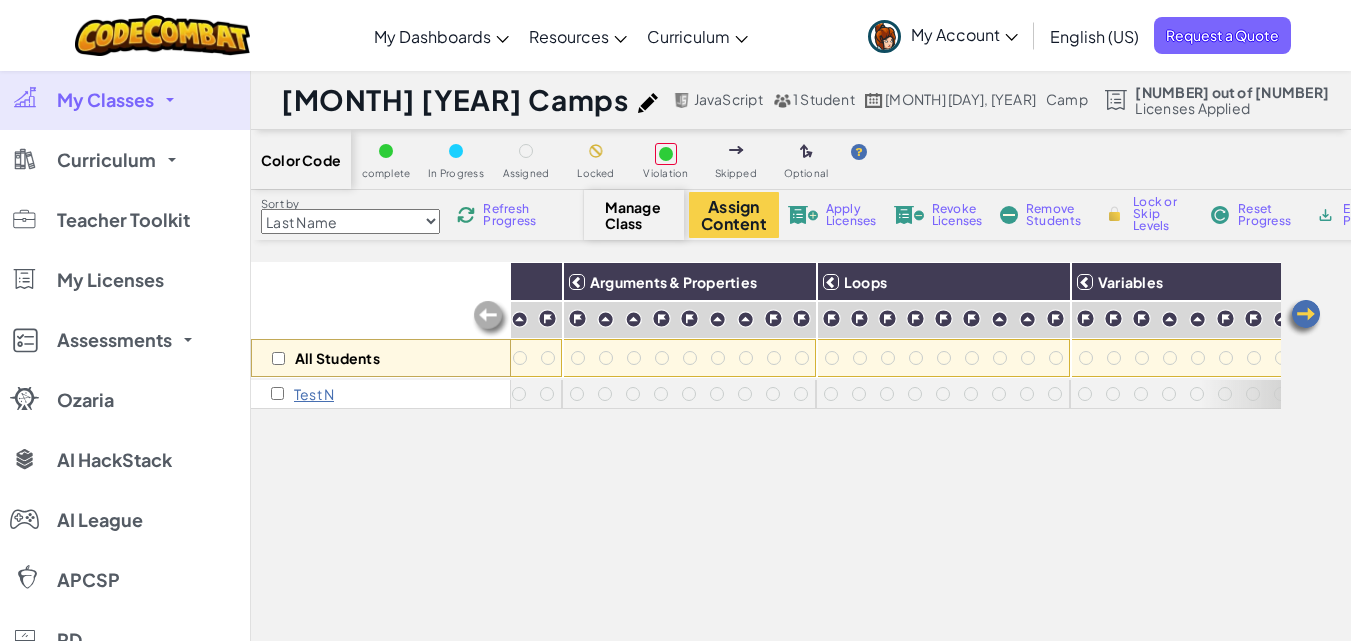 scroll, scrollTop: 0, scrollLeft: 317, axis: horizontal 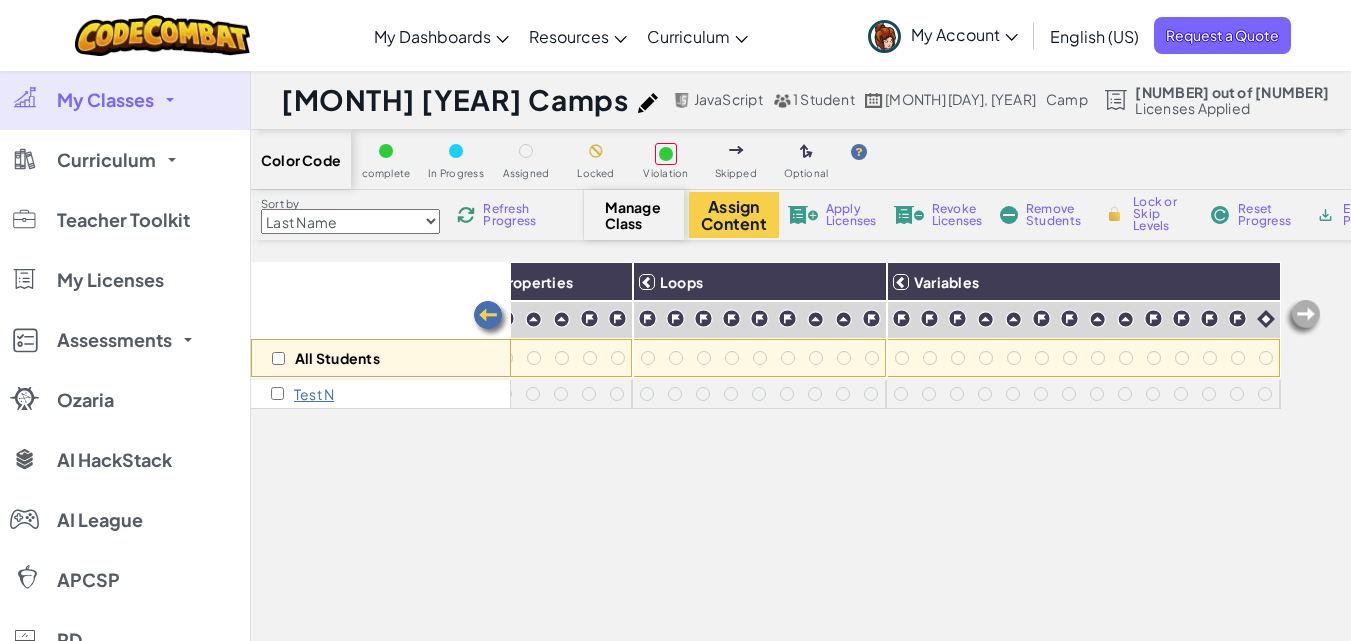 click at bounding box center [1303, 318] 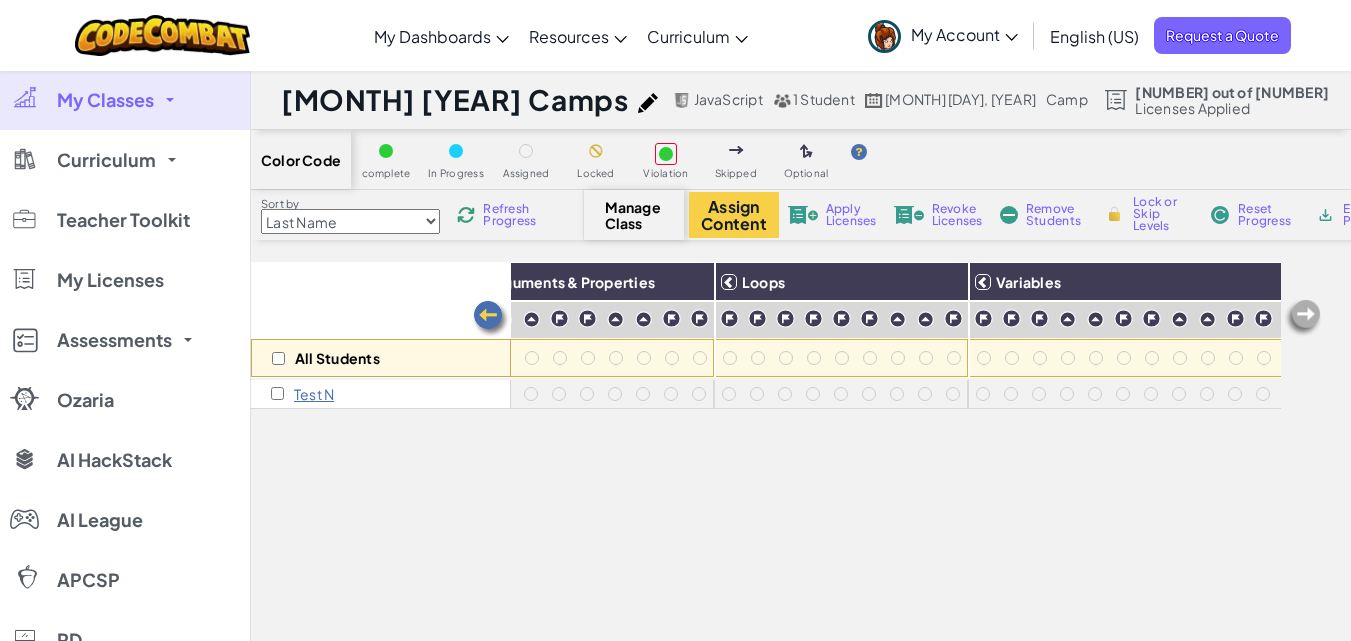 scroll, scrollTop: 0, scrollLeft: 0, axis: both 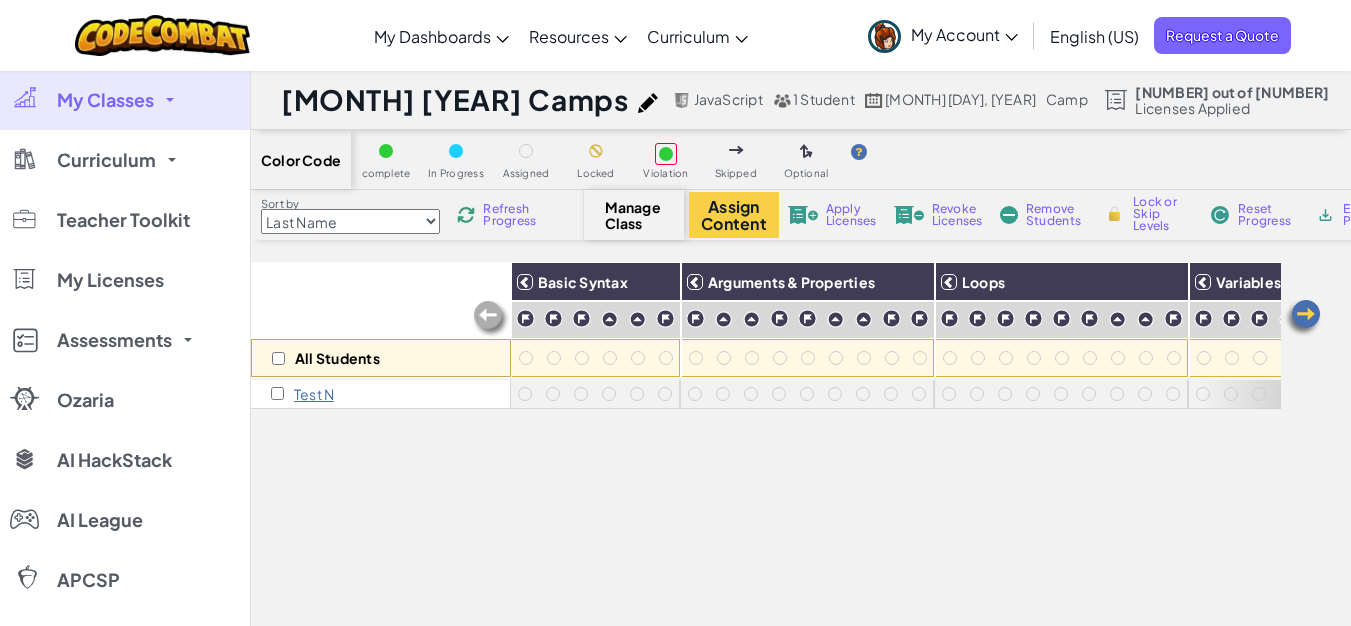 click at bounding box center [491, 319] 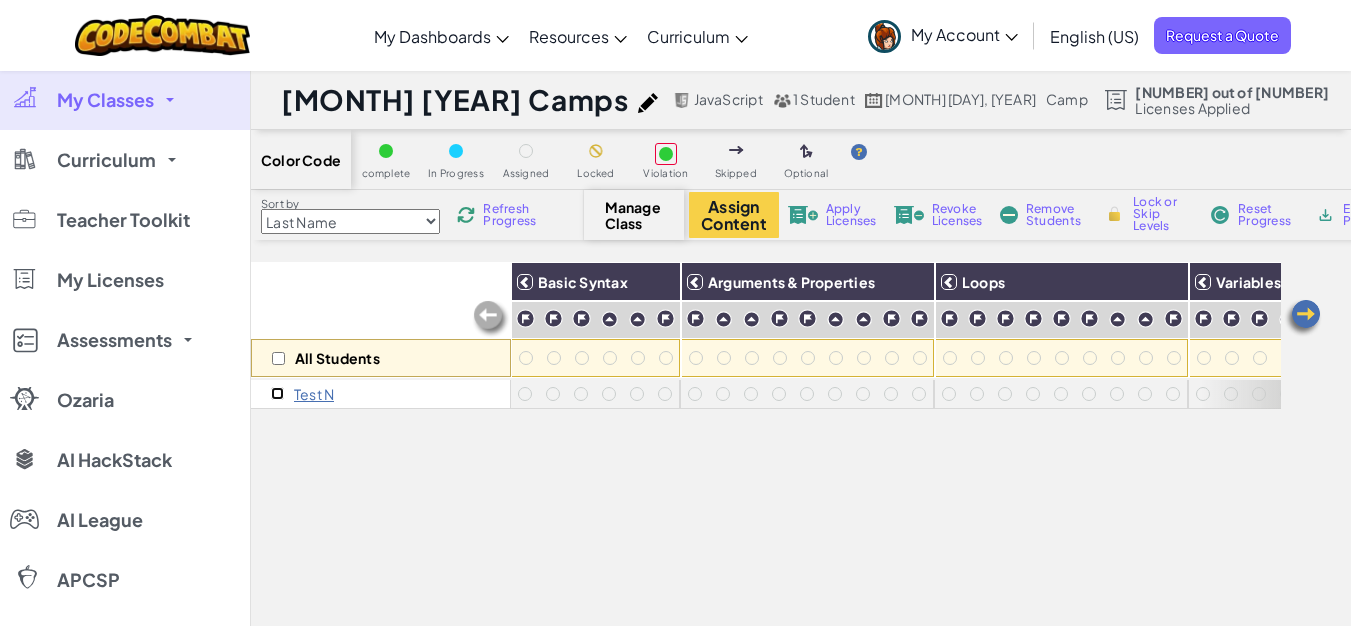 click at bounding box center [277, 393] 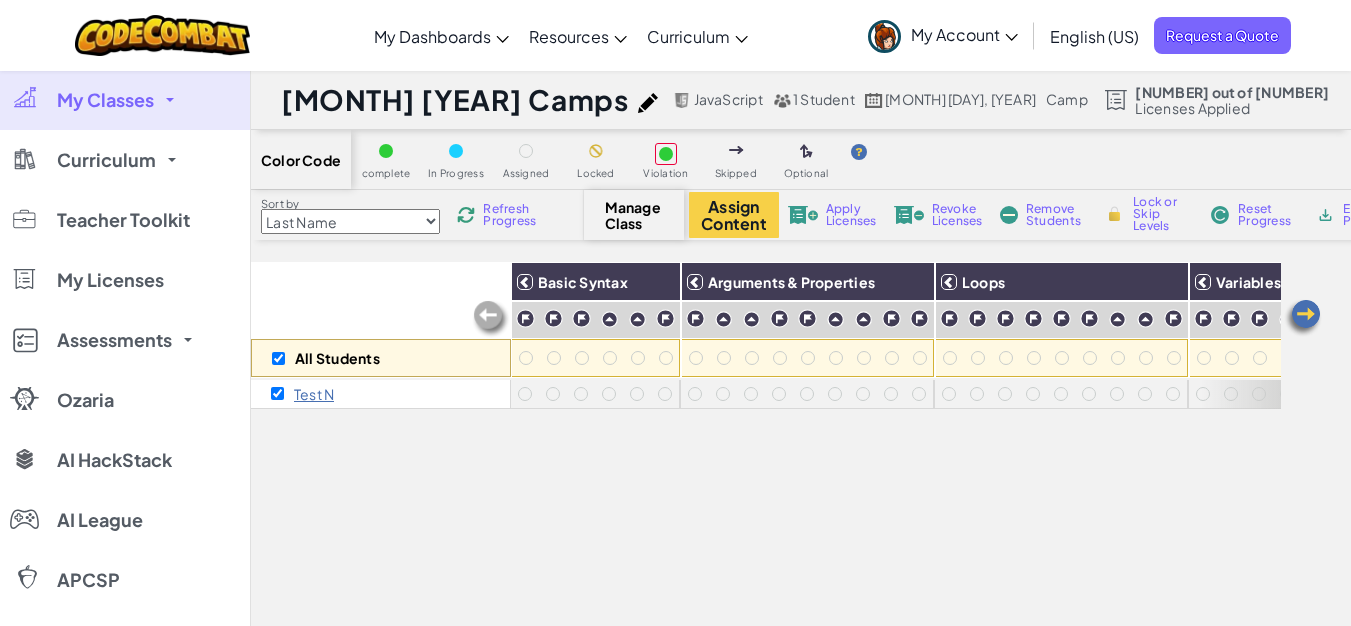 click on "Apply Licenses" at bounding box center (851, 215) 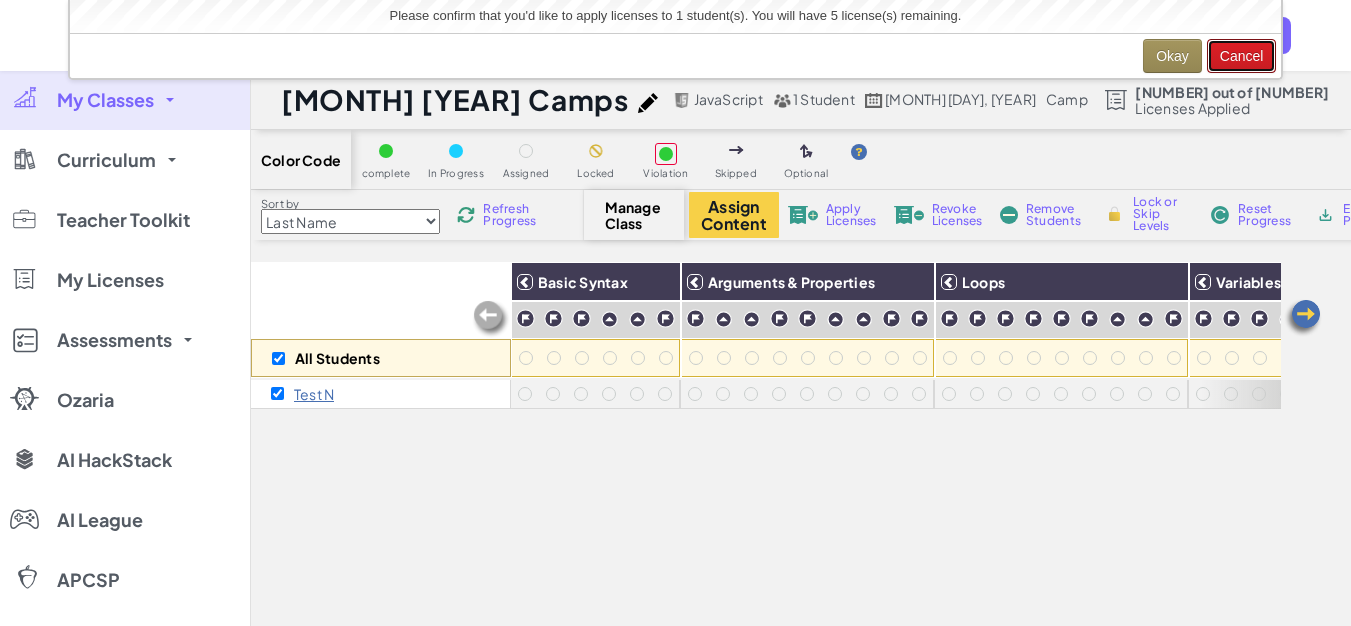 click on "Cancel" at bounding box center [1242, 56] 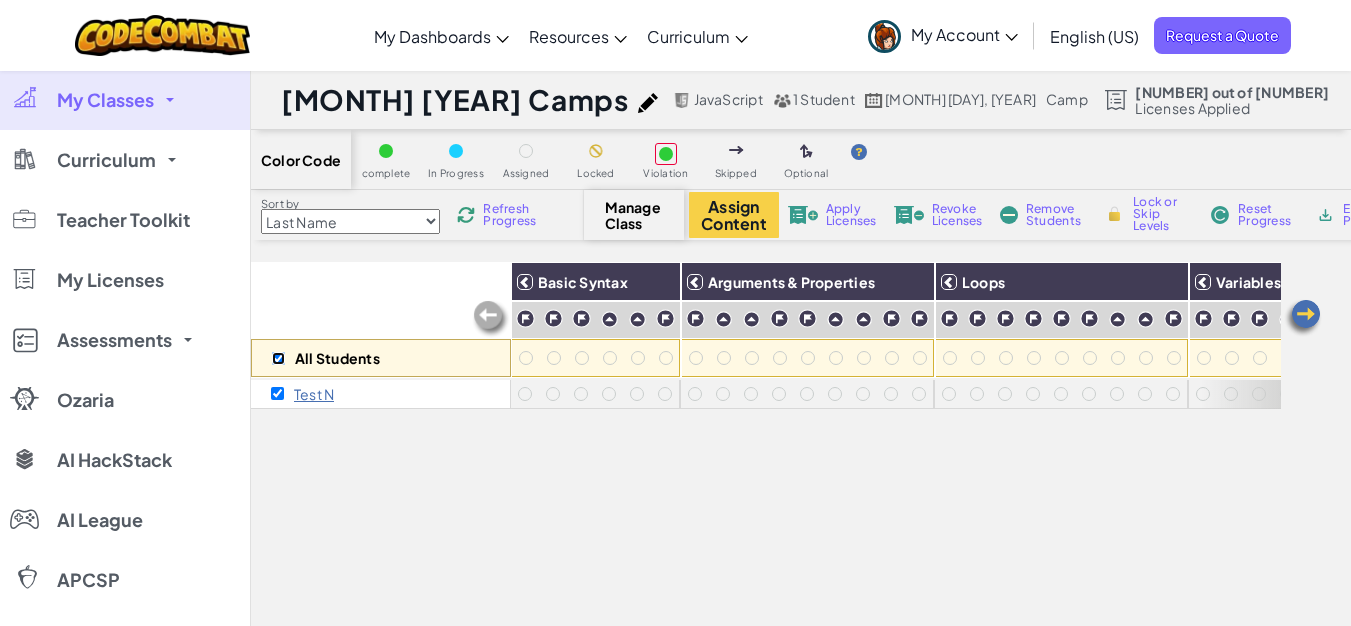 click at bounding box center [278, 358] 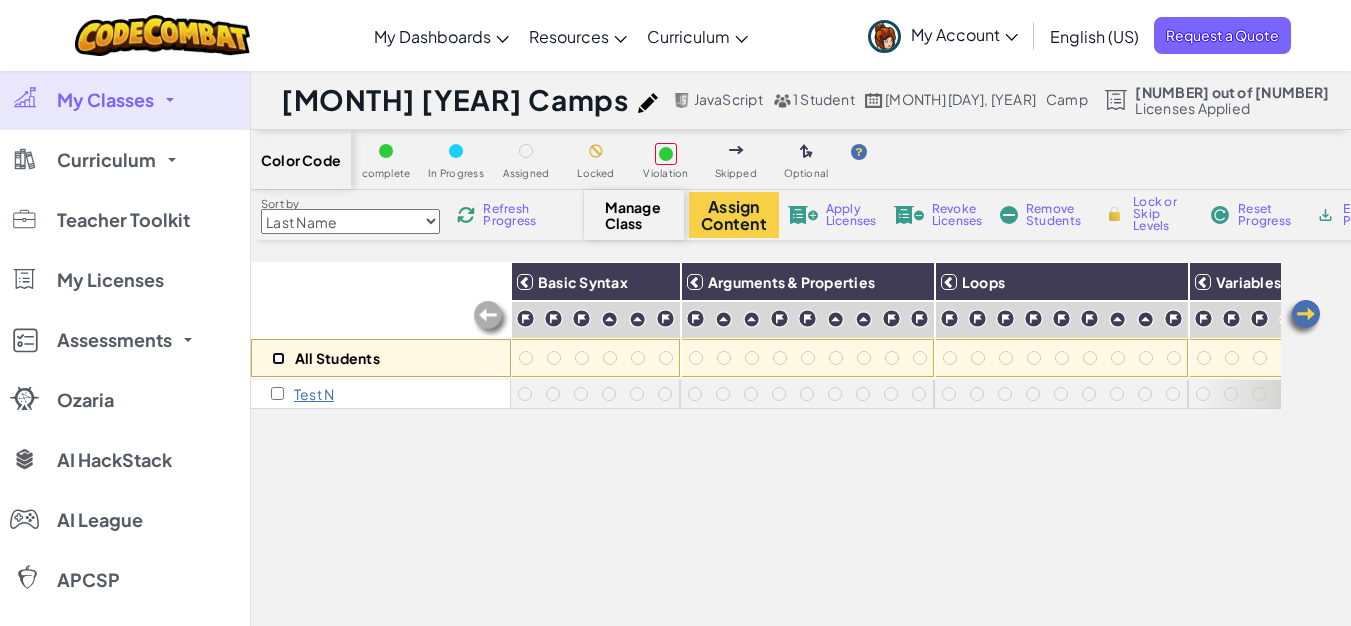 checkbox on "false" 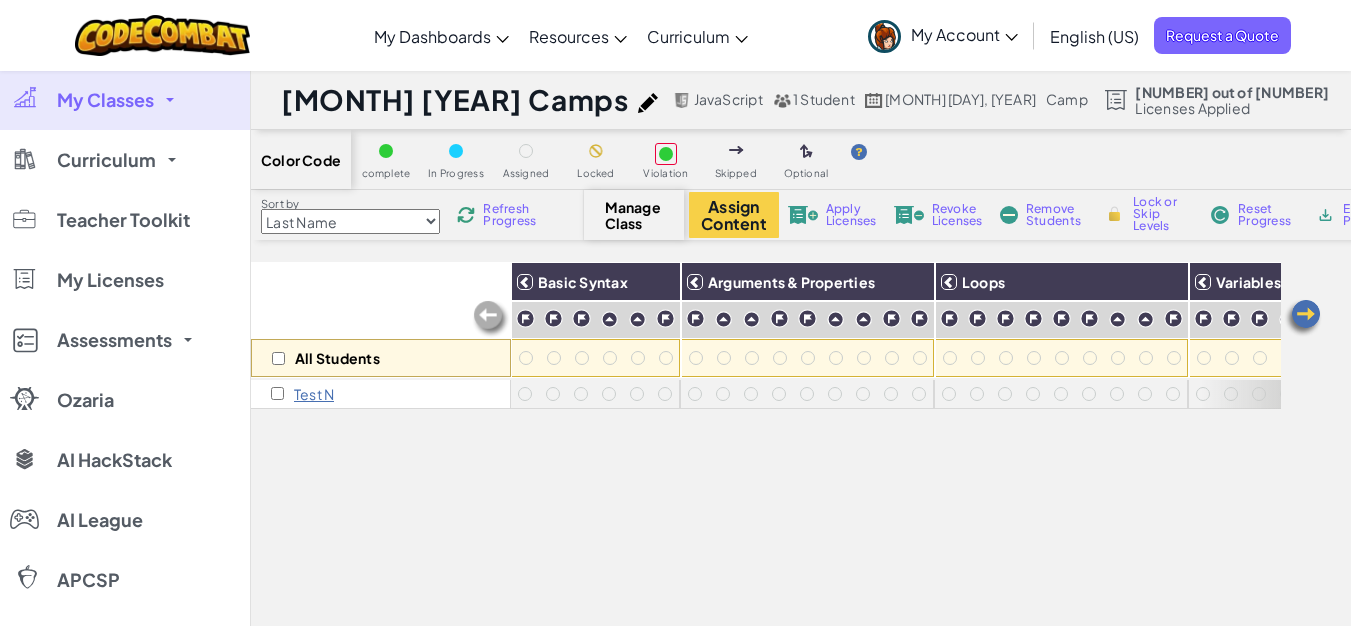 click 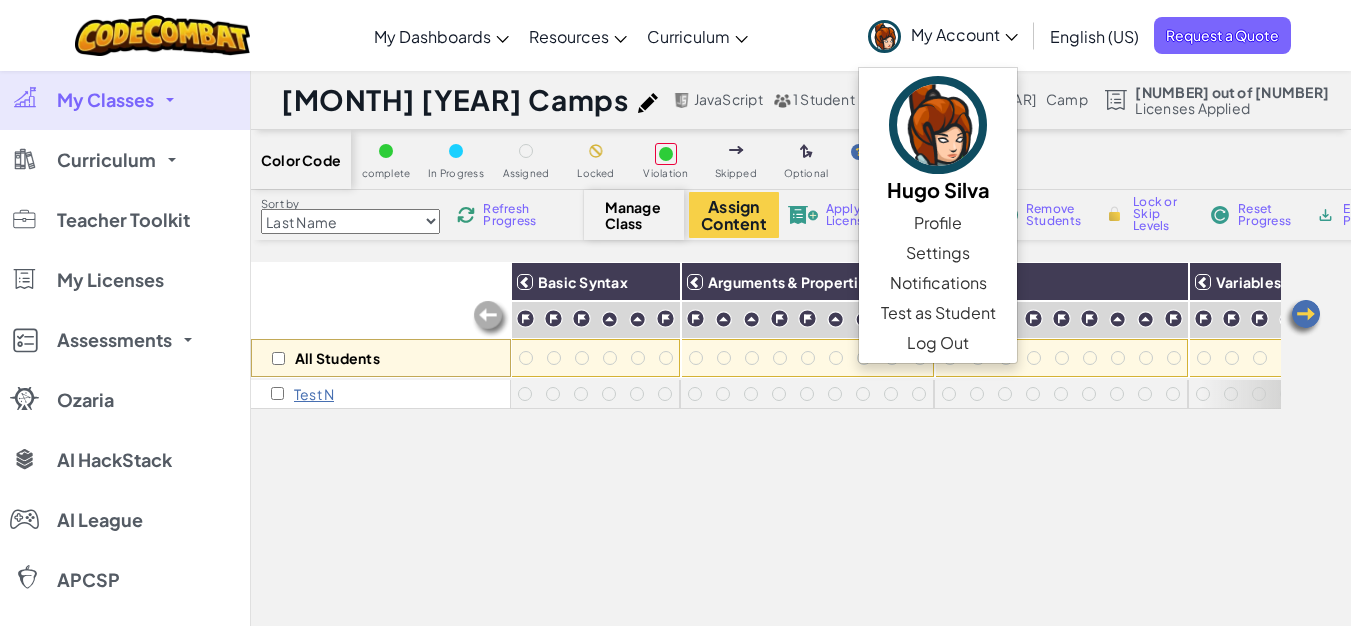 click on "All Students       Basic Syntax                                                     Arguments & Properties                                                                       Loops                                                                       Variables
Test N" at bounding box center (766, 542) 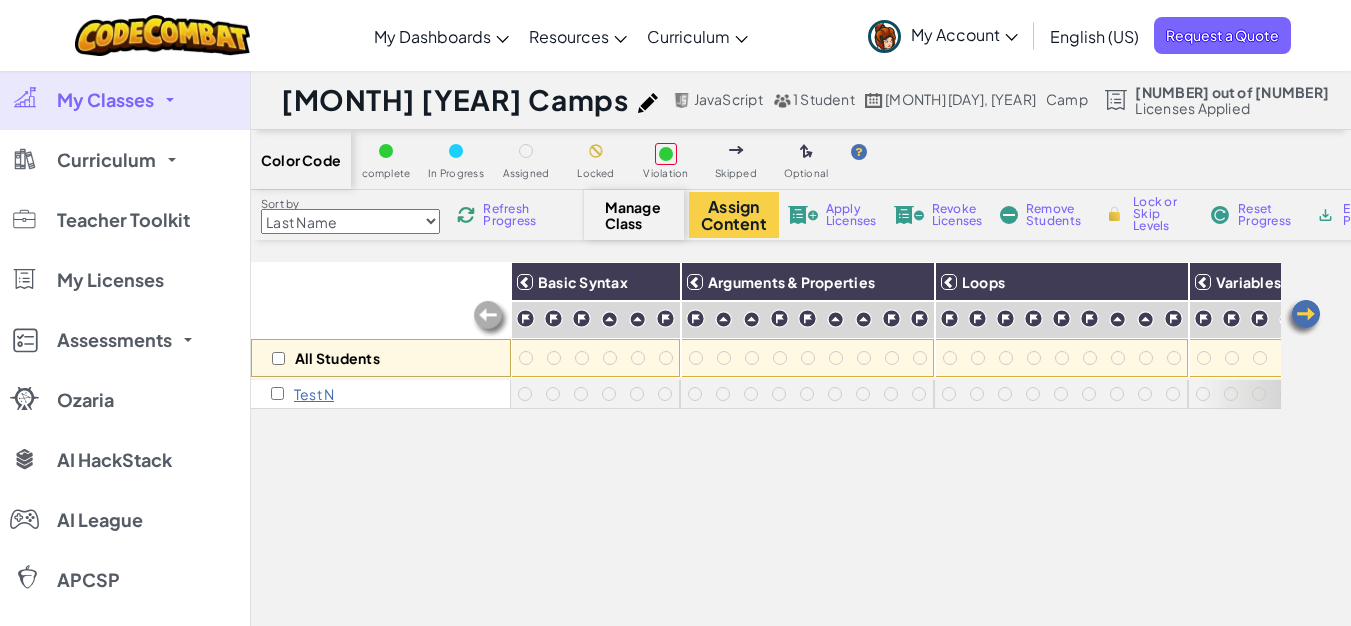 click on "My Classes" at bounding box center [125, 100] 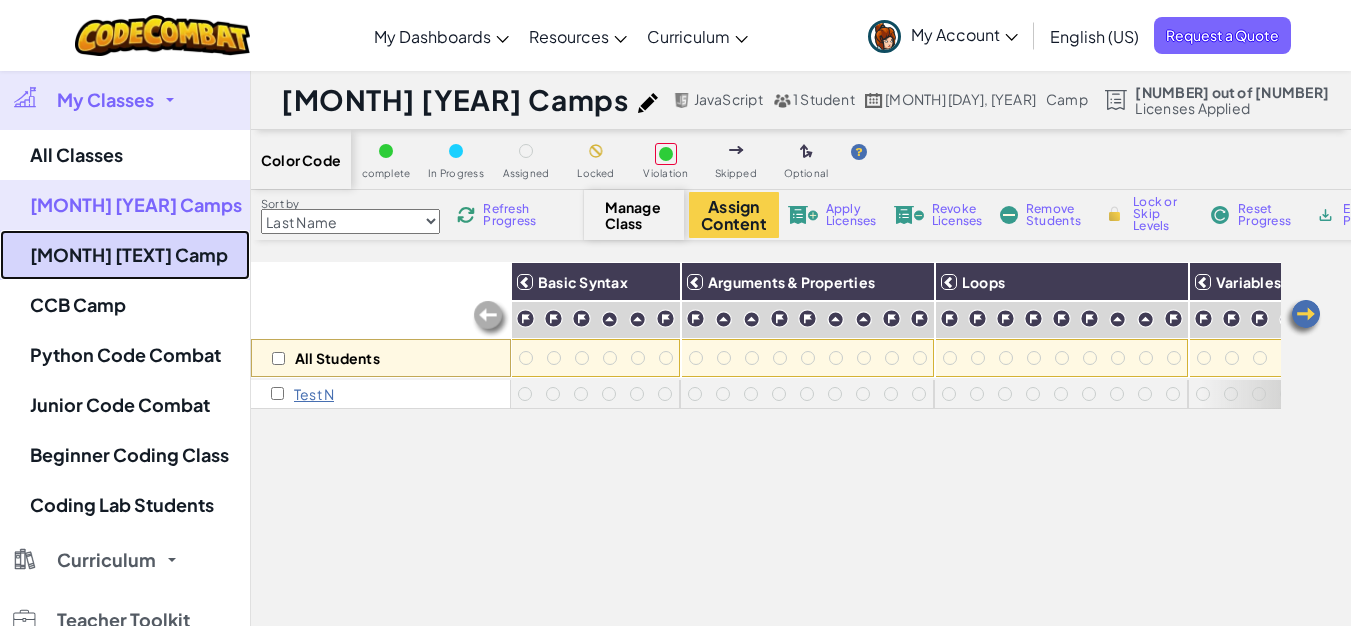 click on "[MONTH] [TEXT] Camp" at bounding box center [125, 255] 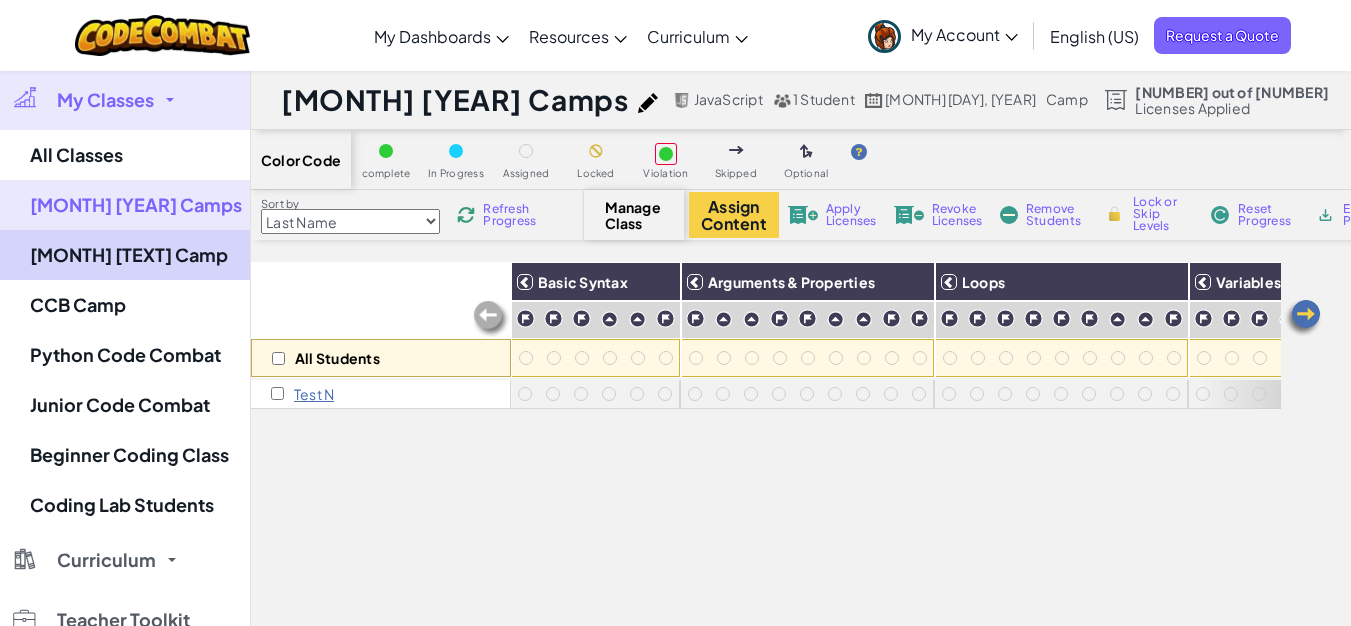 select on "65f32b6c87c07dbeb5ba1936" 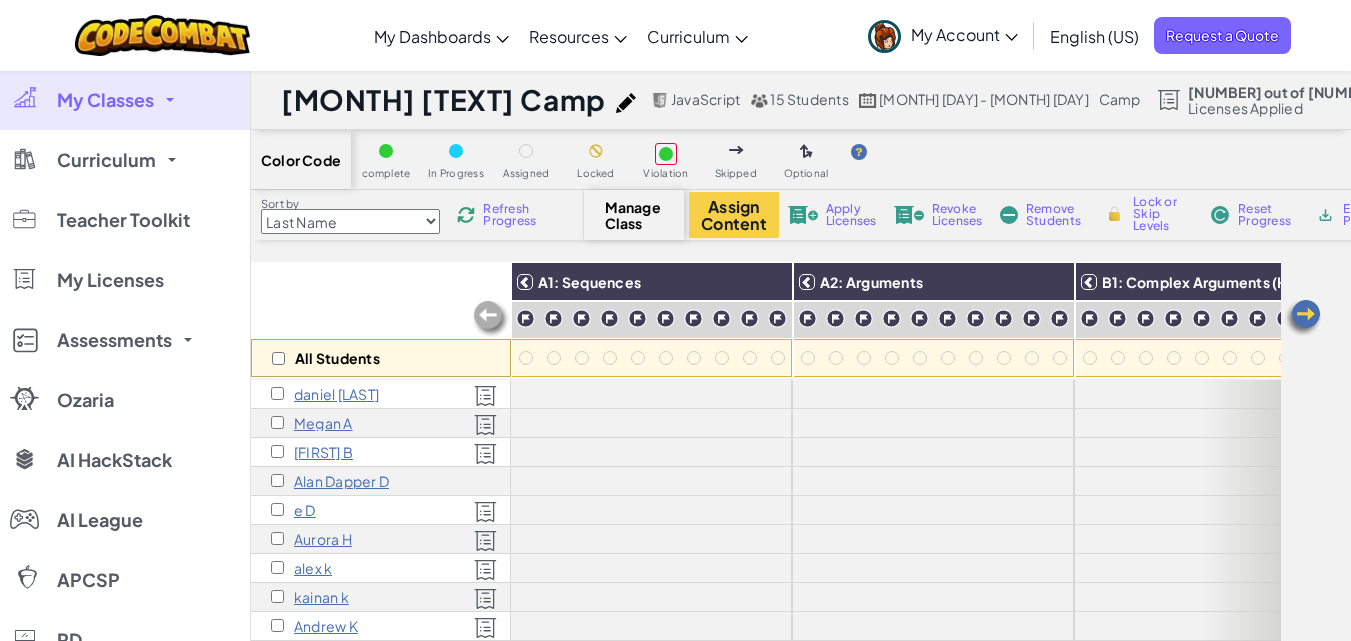 scroll, scrollTop: 0, scrollLeft: 0, axis: both 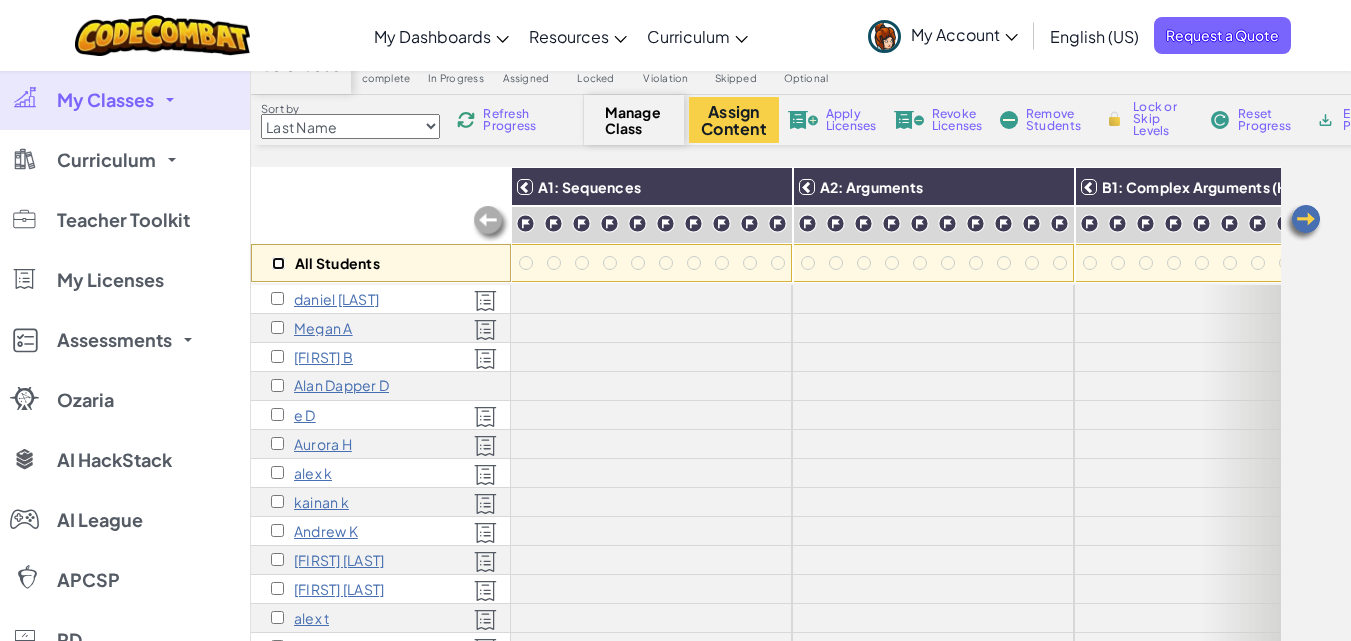 click at bounding box center (278, 263) 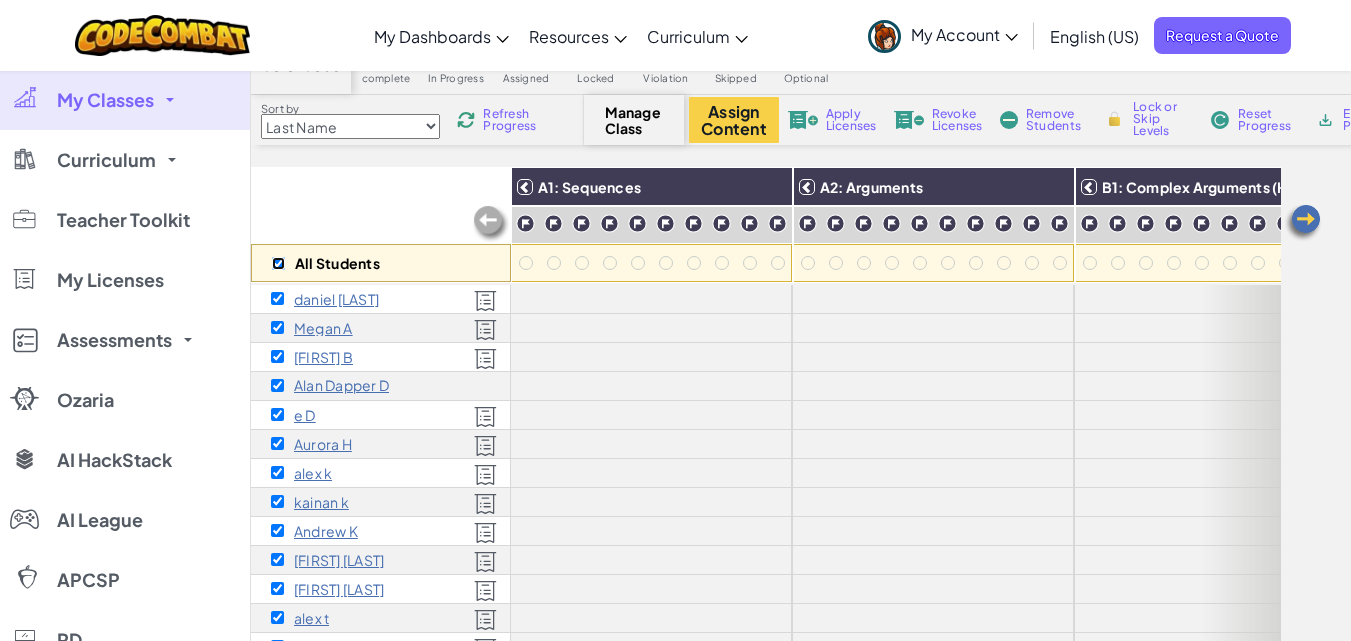 checkbox on "true" 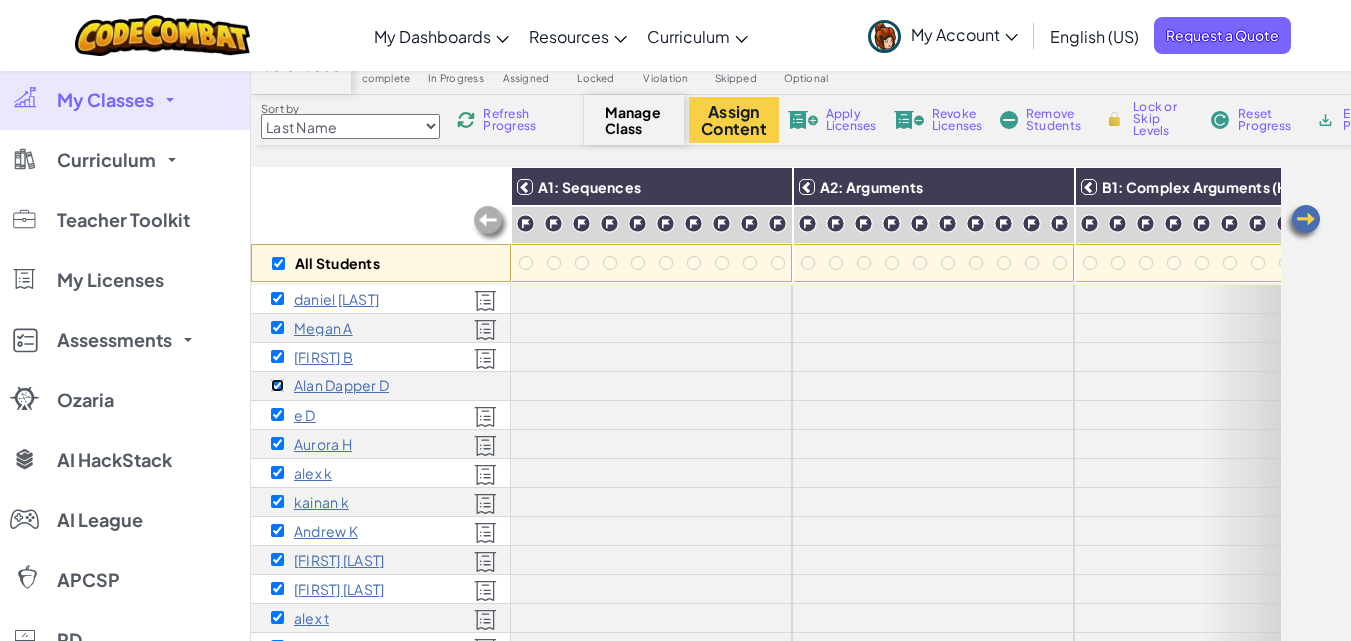 click at bounding box center [277, 385] 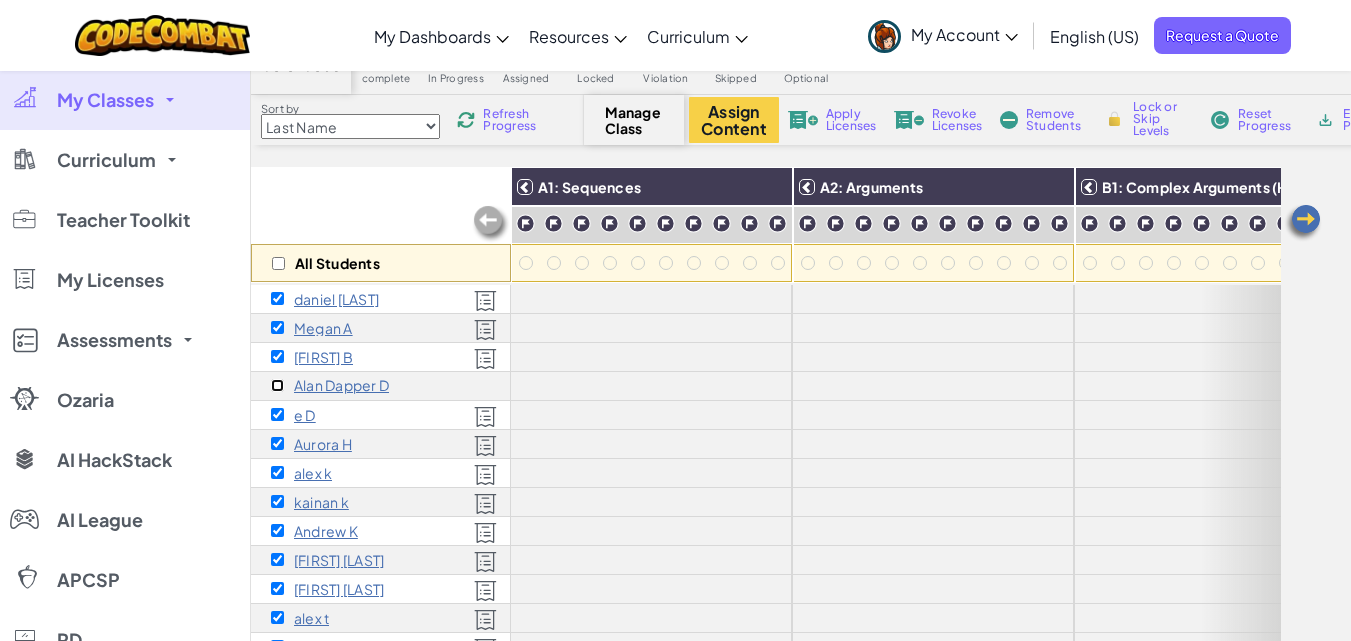 checkbox on "false" 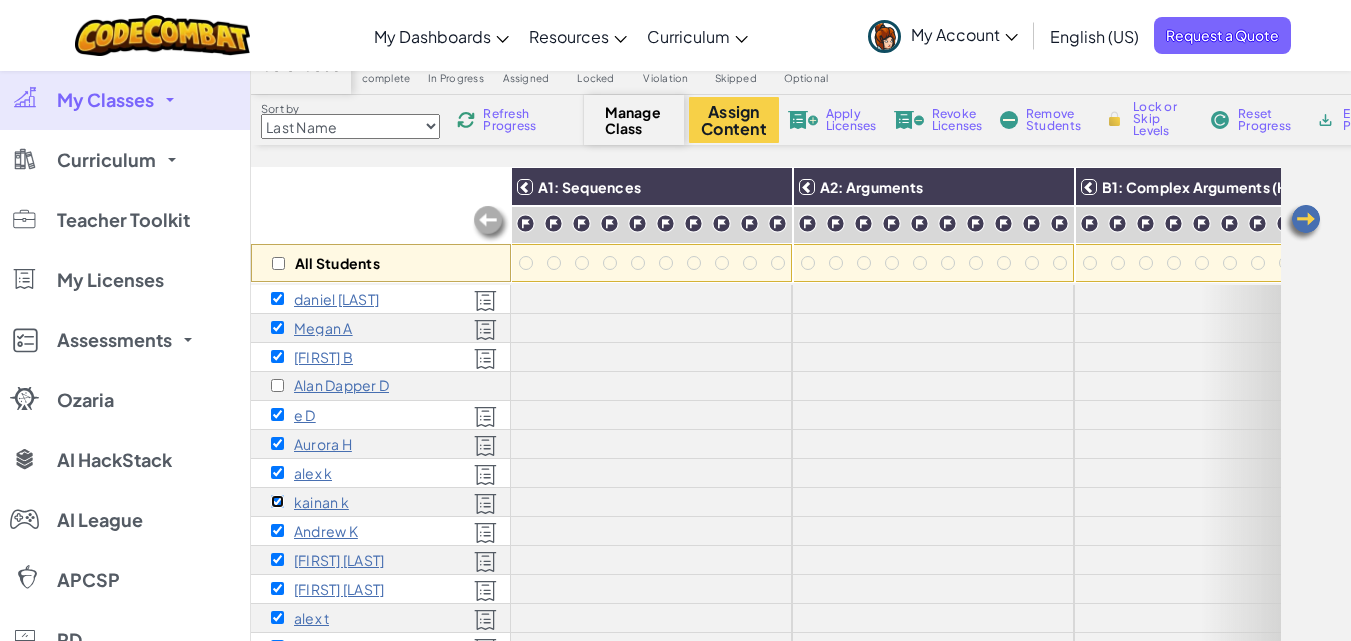 click at bounding box center [277, 501] 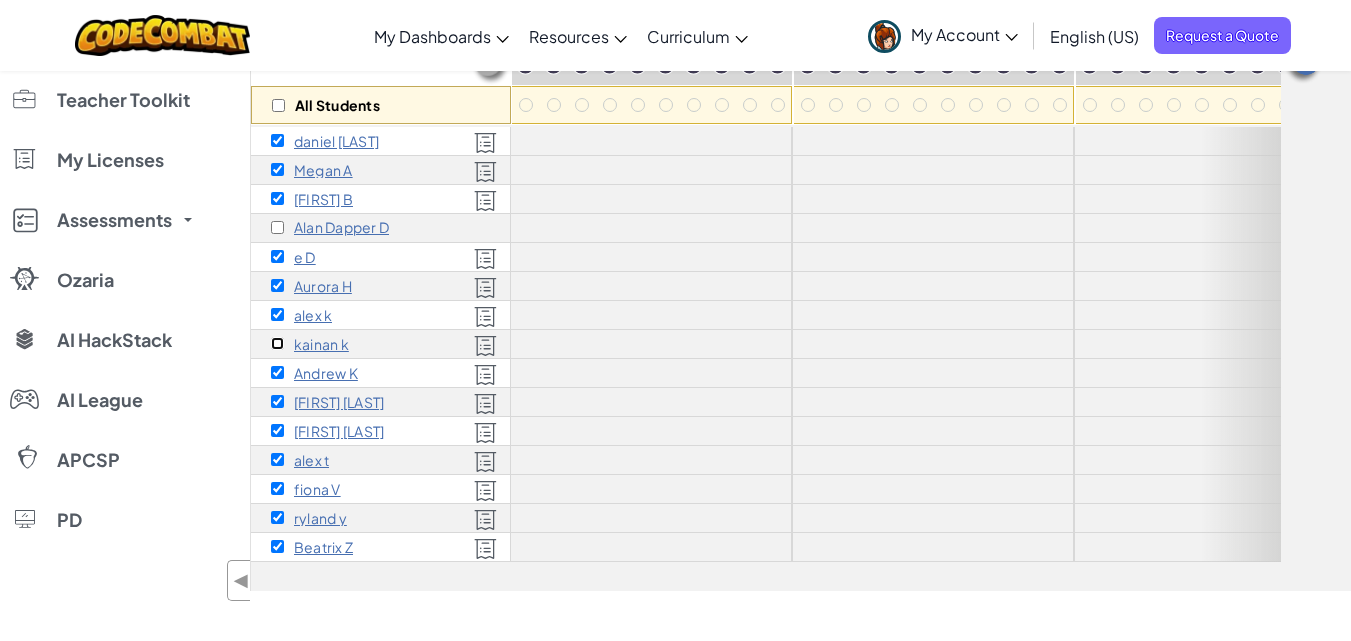 scroll, scrollTop: 330, scrollLeft: 0, axis: vertical 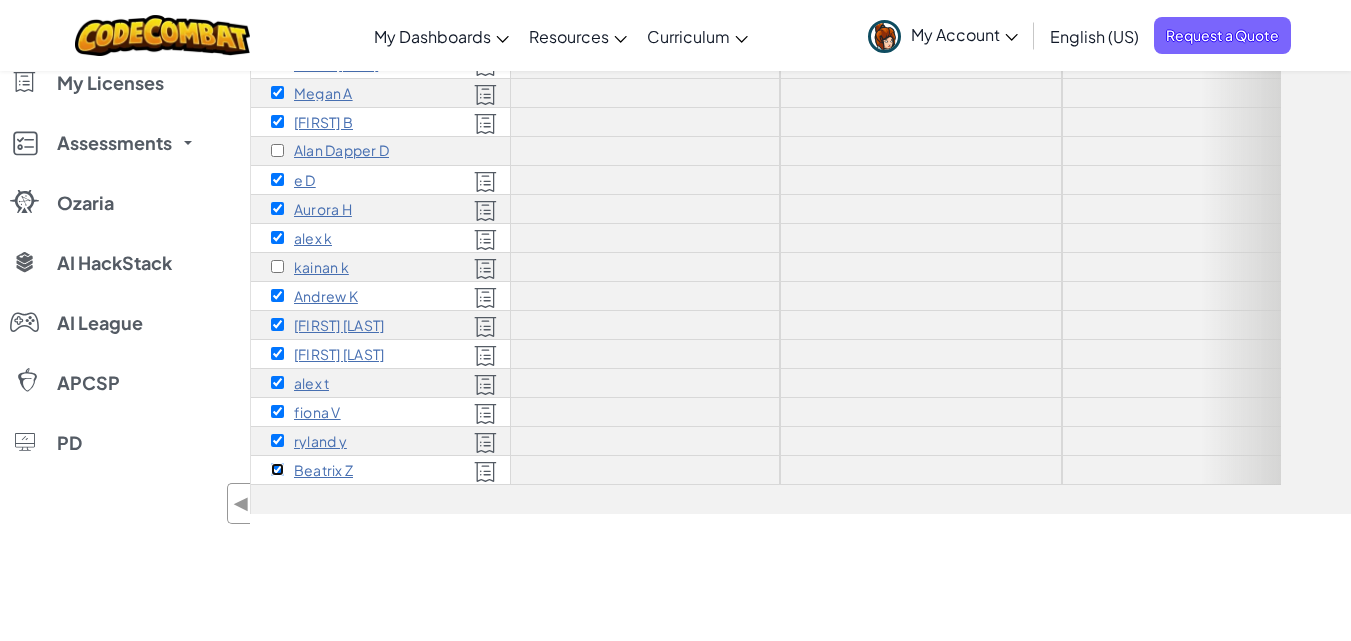 click at bounding box center [277, 469] 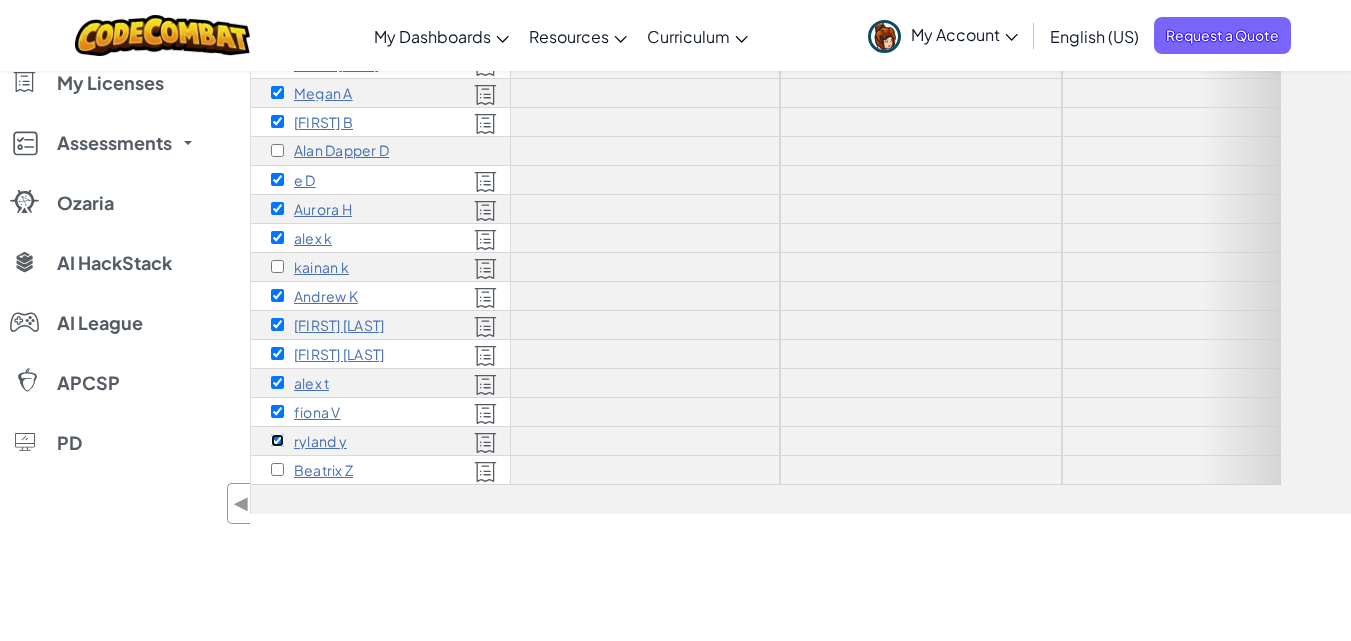click at bounding box center [277, 440] 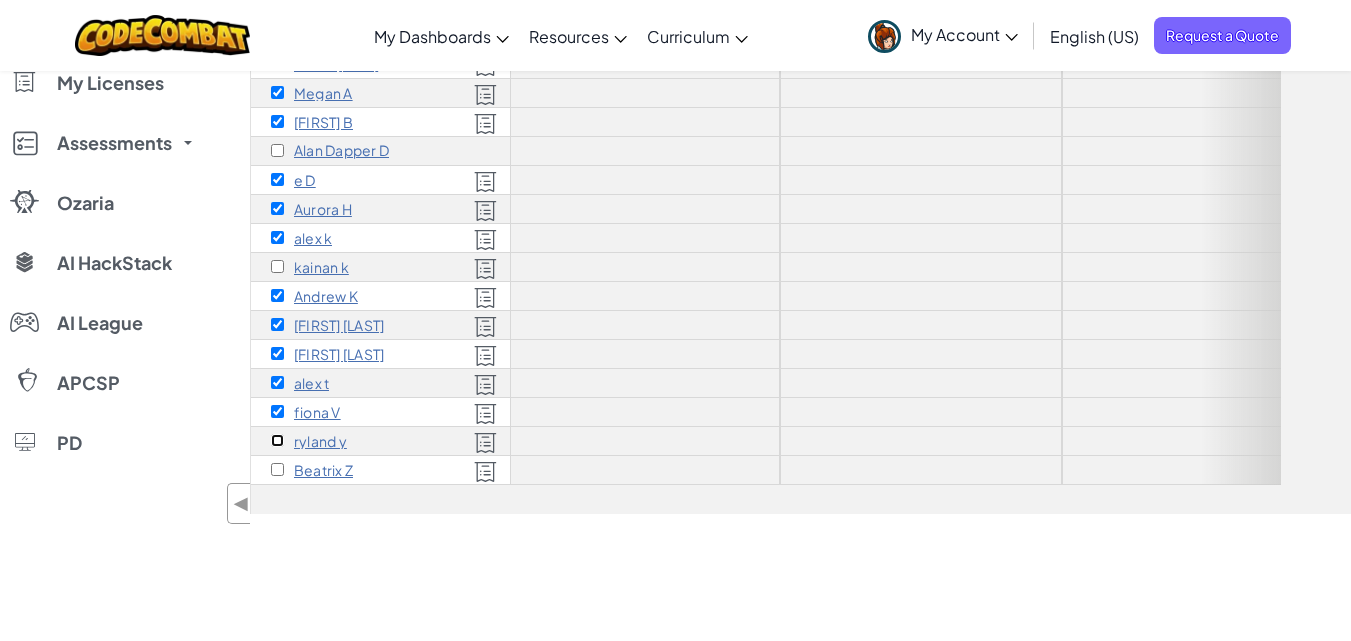 scroll, scrollTop: 0, scrollLeft: 12, axis: horizontal 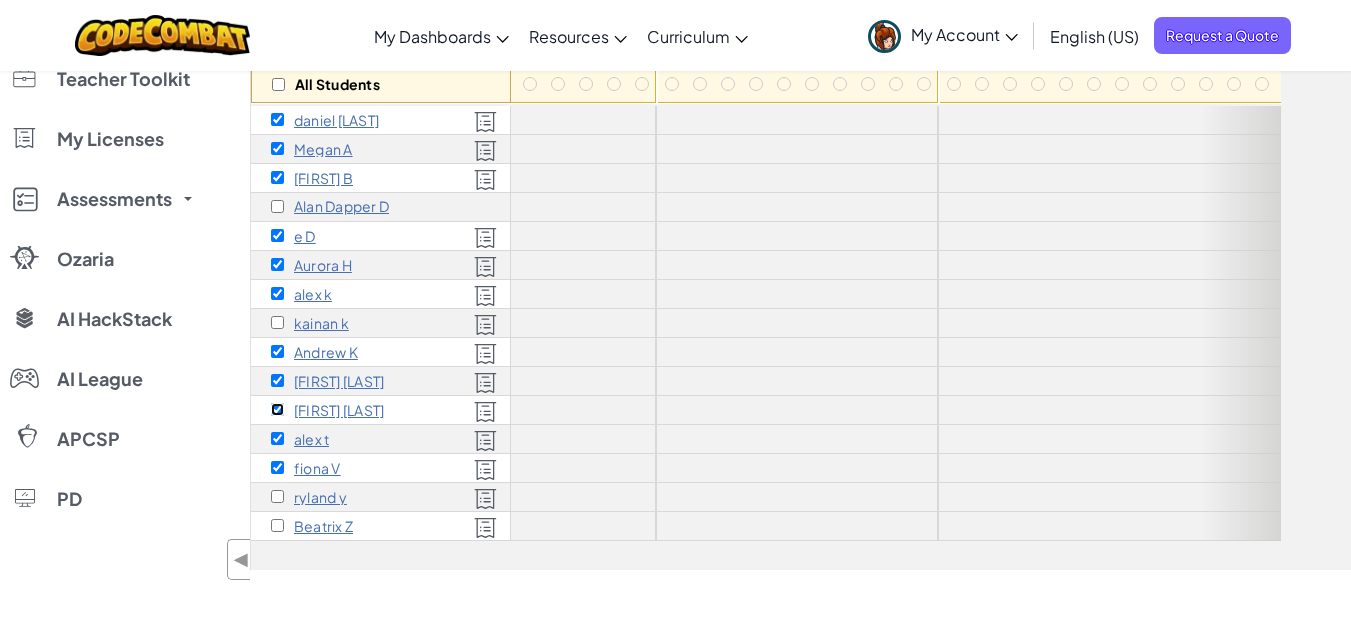 click at bounding box center [277, 409] 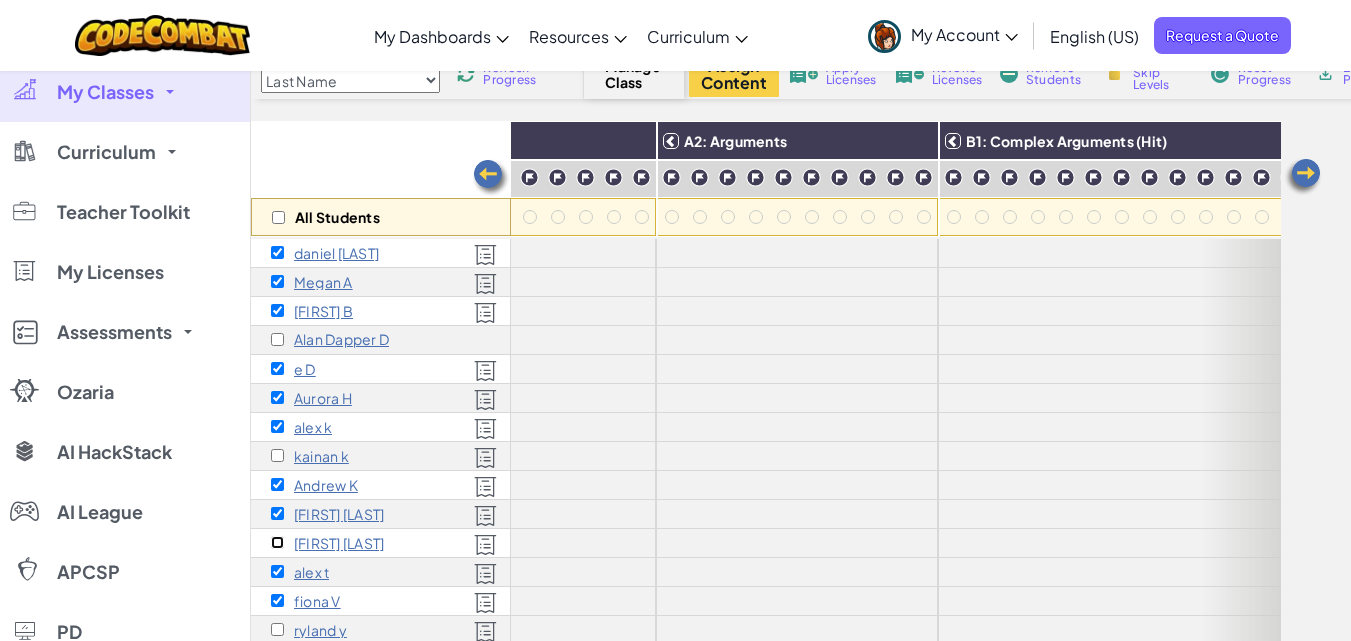 scroll, scrollTop: 0, scrollLeft: 0, axis: both 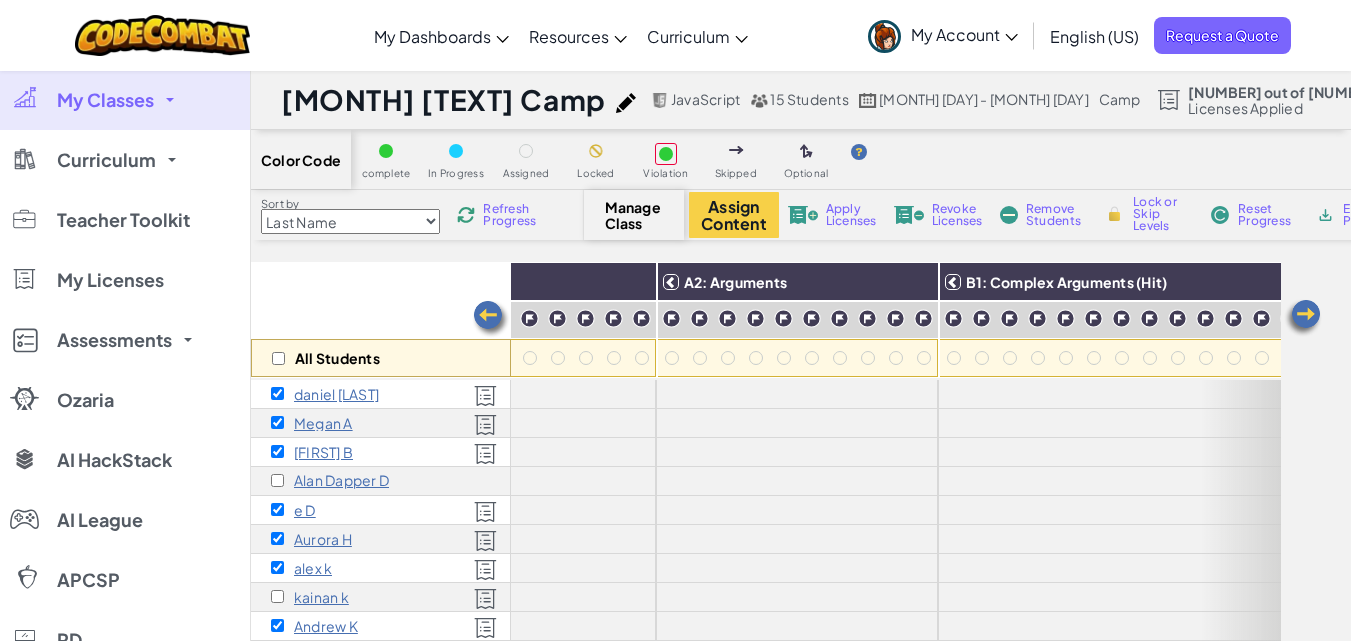 click on "Revoke Licenses" at bounding box center [957, 215] 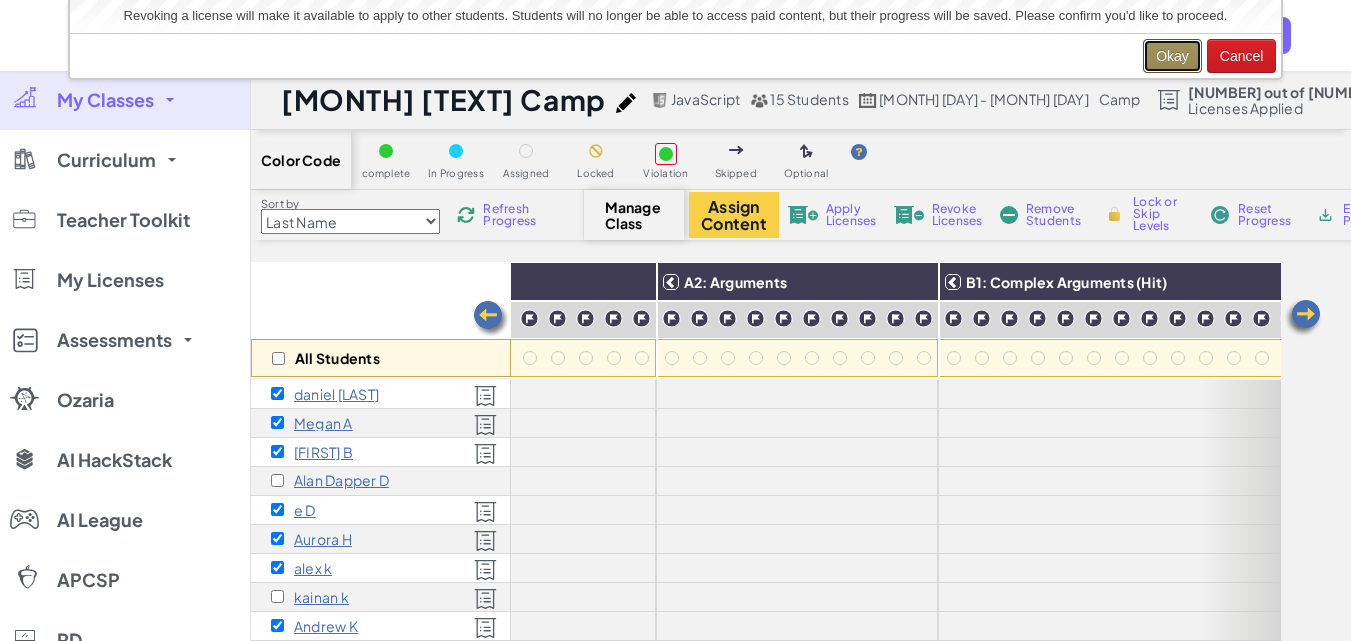 click on "Okay" at bounding box center [1172, 56] 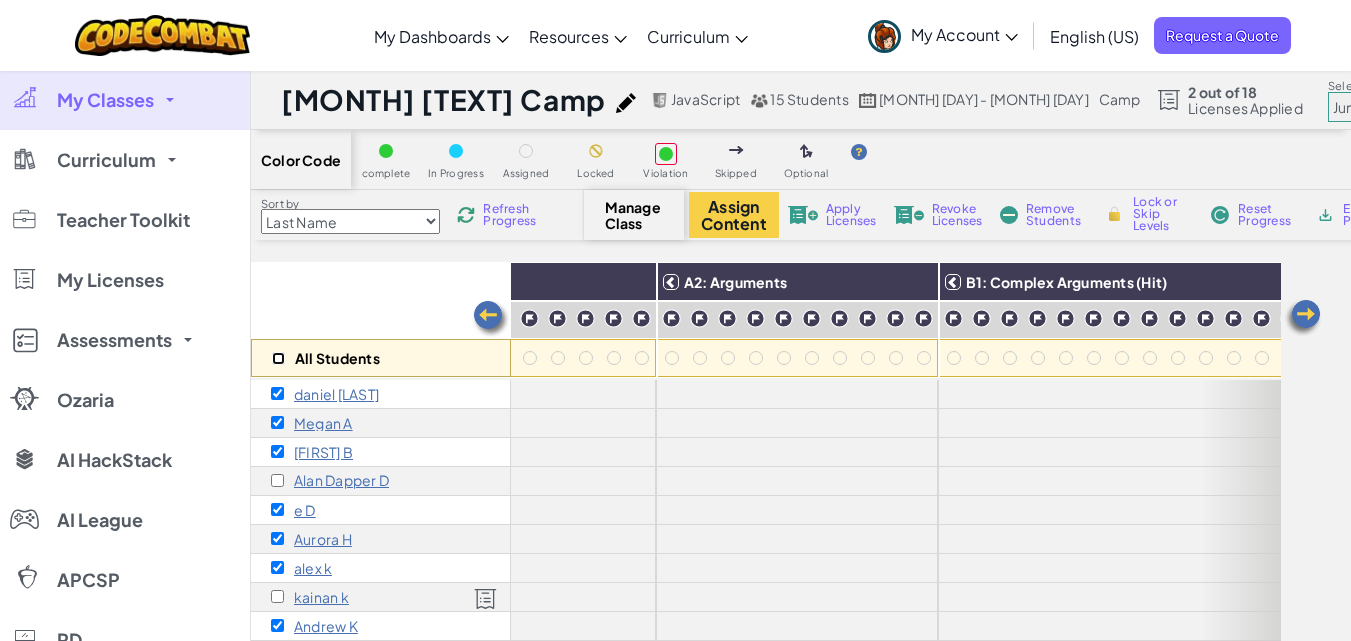 click at bounding box center (278, 358) 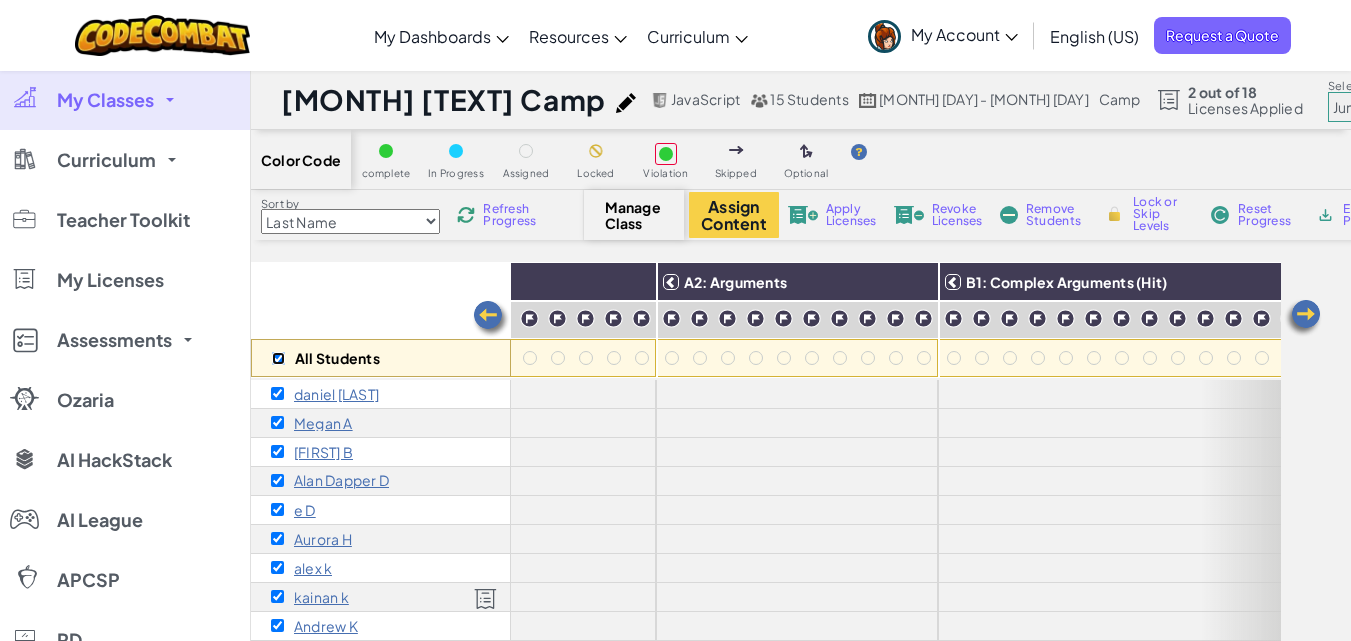 checkbox on "true" 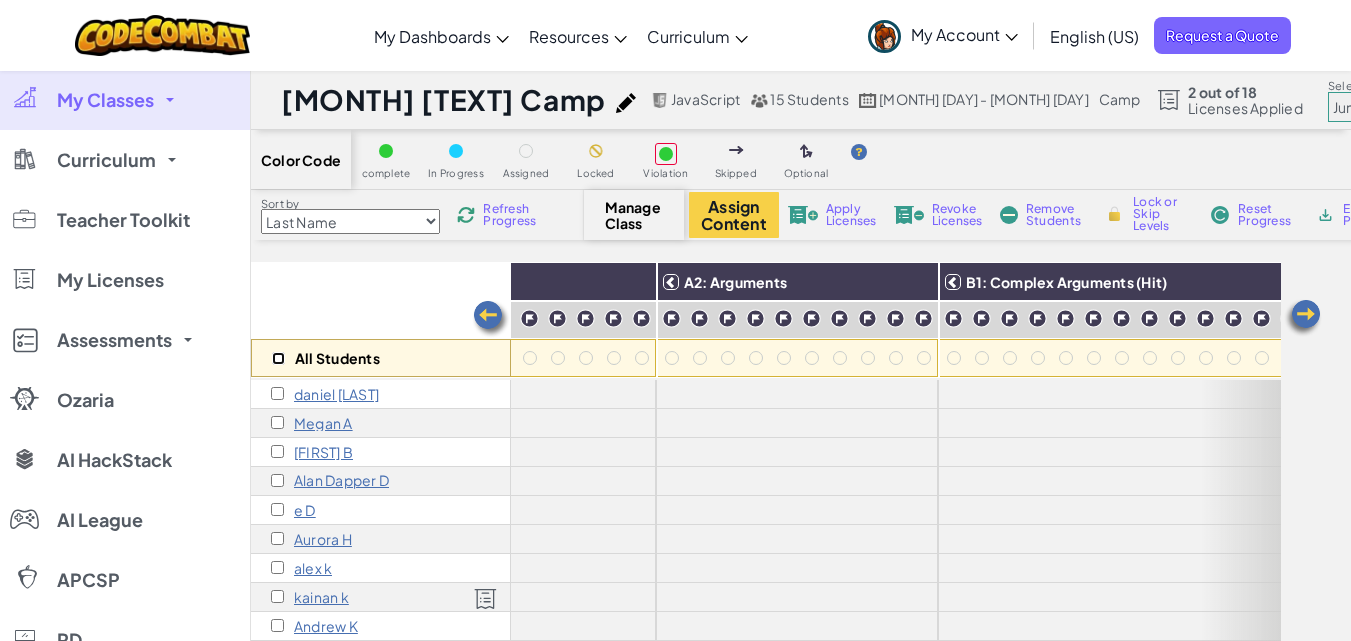 checkbox on "false" 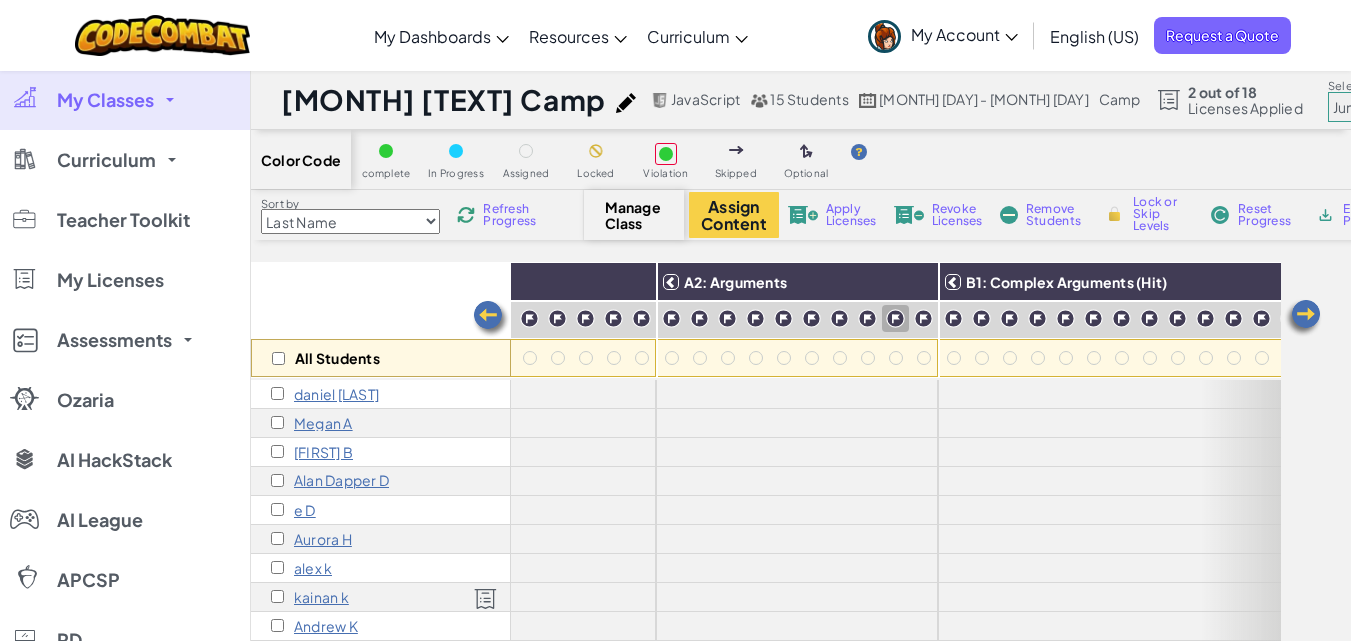 click on "Junior
Introduction to Computer Science
Game Development 1
Web Development 1
Computer Science 2
Game Development 2
Web Development 2
Computer Science 3
Game Development 3
Computer Science 4
Computer Science 5
Computer Science 6
AI HackStack" at bounding box center [1413, 107] 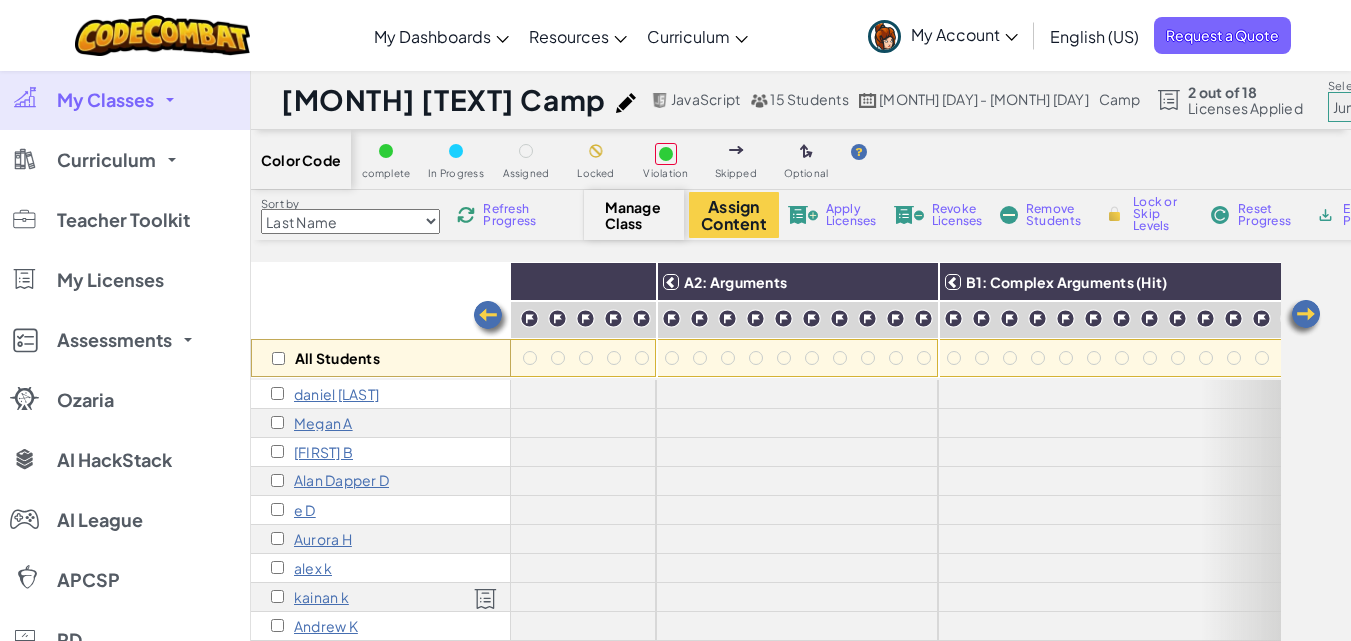 click on "Junior
Introduction to Computer Science
Game Development 1
Web Development 1
Computer Science 2
Game Development 2
Web Development 2
Computer Science 3
Game Development 3
Computer Science 4
Computer Science 5
Computer Science 6
AI HackStack" at bounding box center (1413, 107) 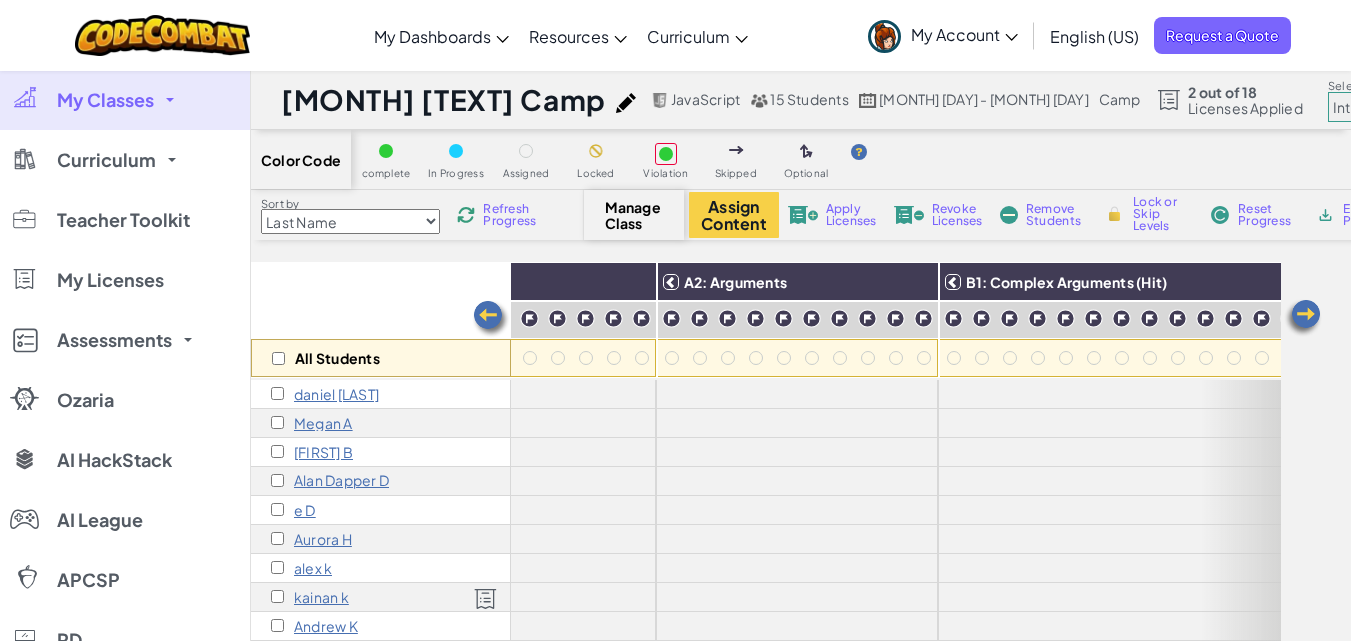 click on "Junior
Introduction to Computer Science
Game Development 1
Web Development 1
Computer Science 2
Game Development 2
Web Development 2
Computer Science 3
Game Development 3
Computer Science 4
Computer Science 5
Computer Science 6
AI HackStack" at bounding box center [1413, 107] 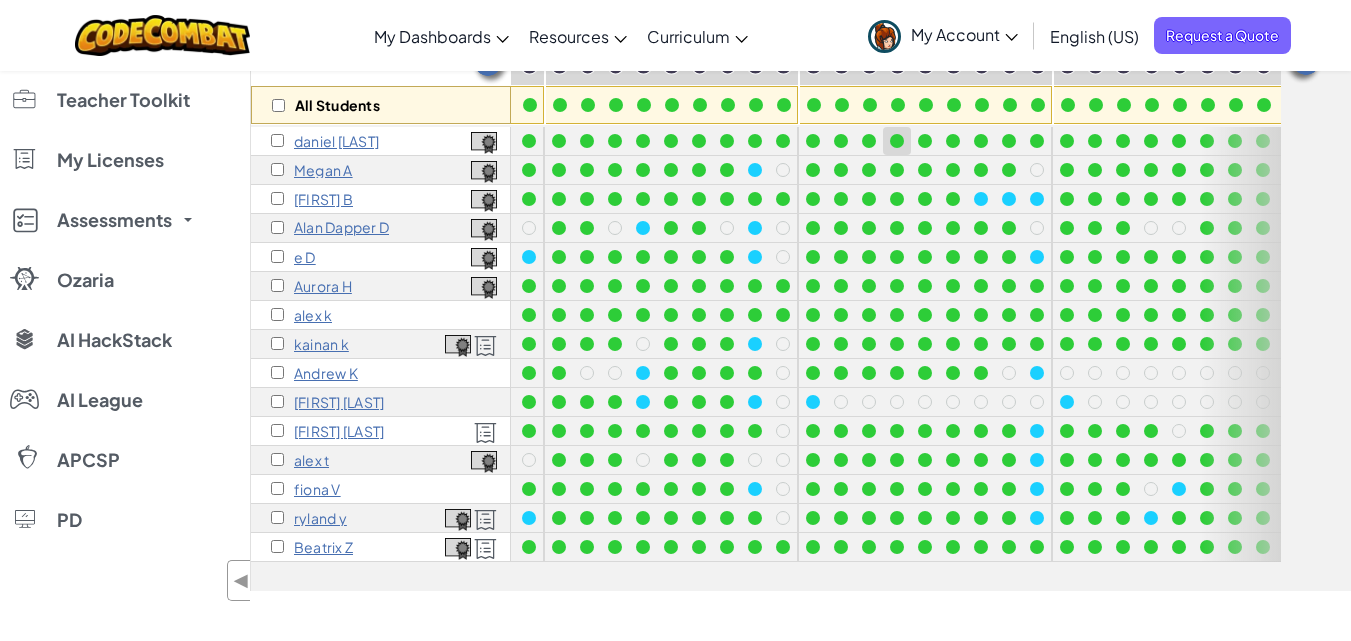 scroll, scrollTop: 277, scrollLeft: 0, axis: vertical 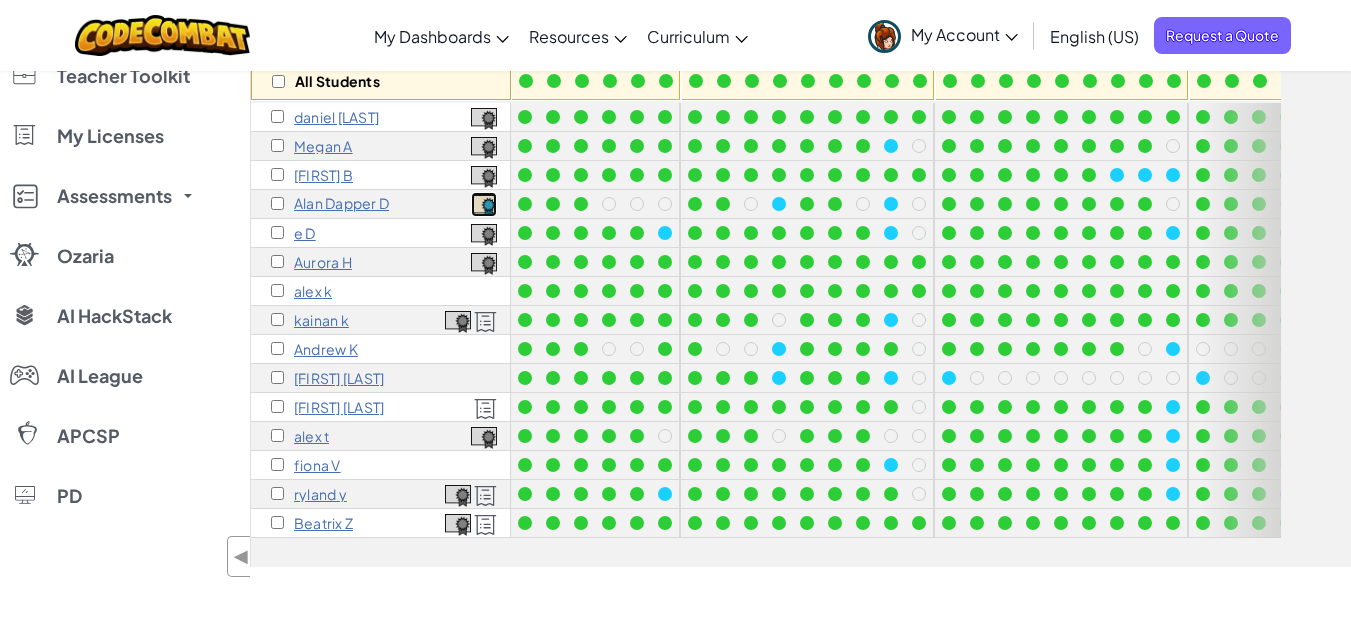 click at bounding box center (484, 206) 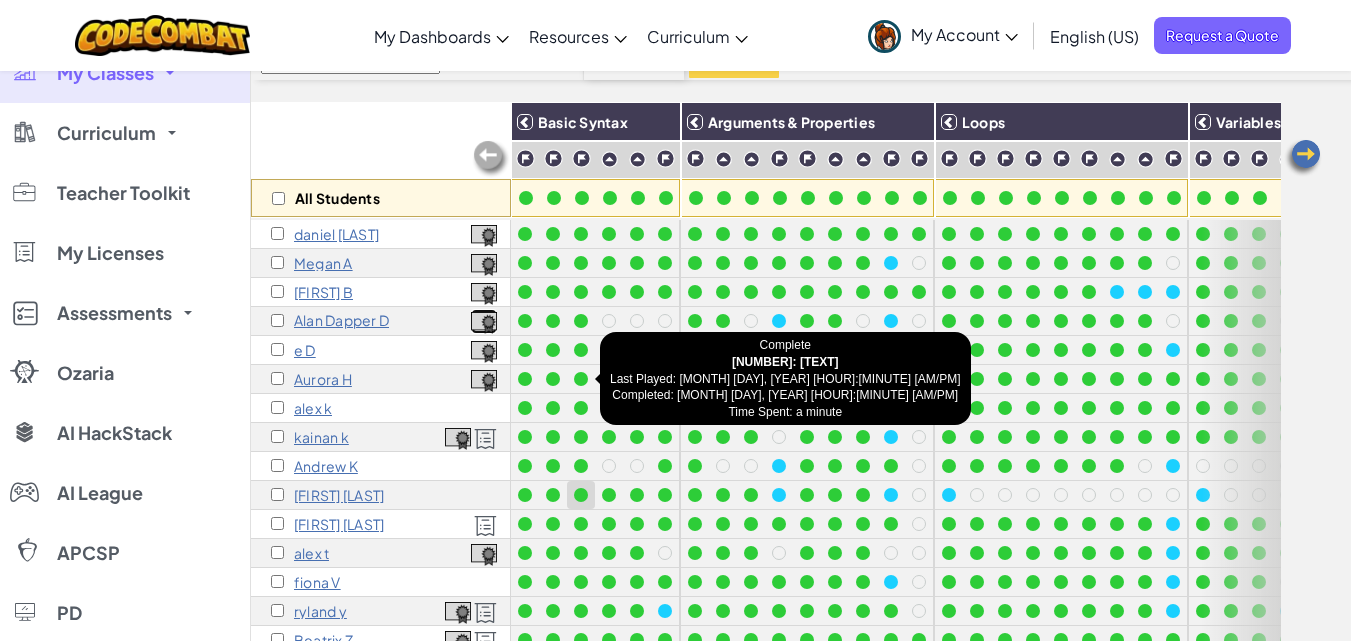 scroll, scrollTop: 162, scrollLeft: 0, axis: vertical 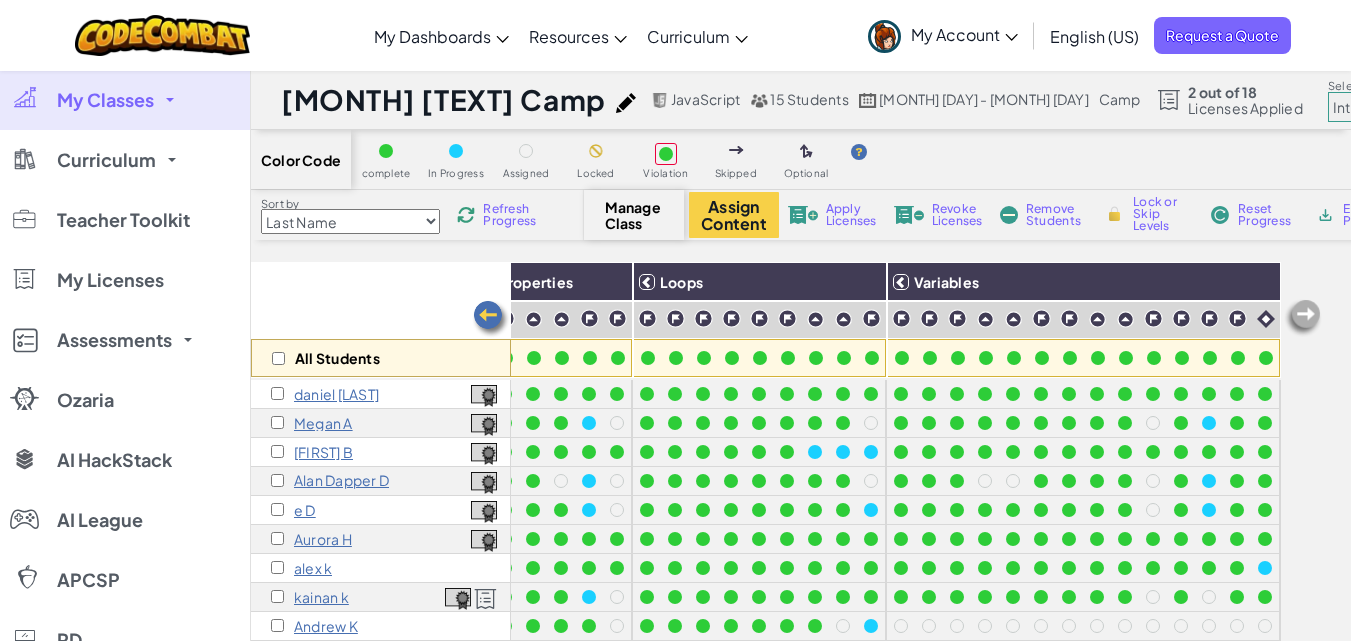 click on "Junior
Introduction to Computer Science
Game Development 1
Web Development 1
Computer Science 2
Game Development 2
Web Development 2
Computer Science 3
Game Development 3
Computer Science 4
Computer Science 5
Computer Science 6
AI HackStack" at bounding box center [1413, 107] 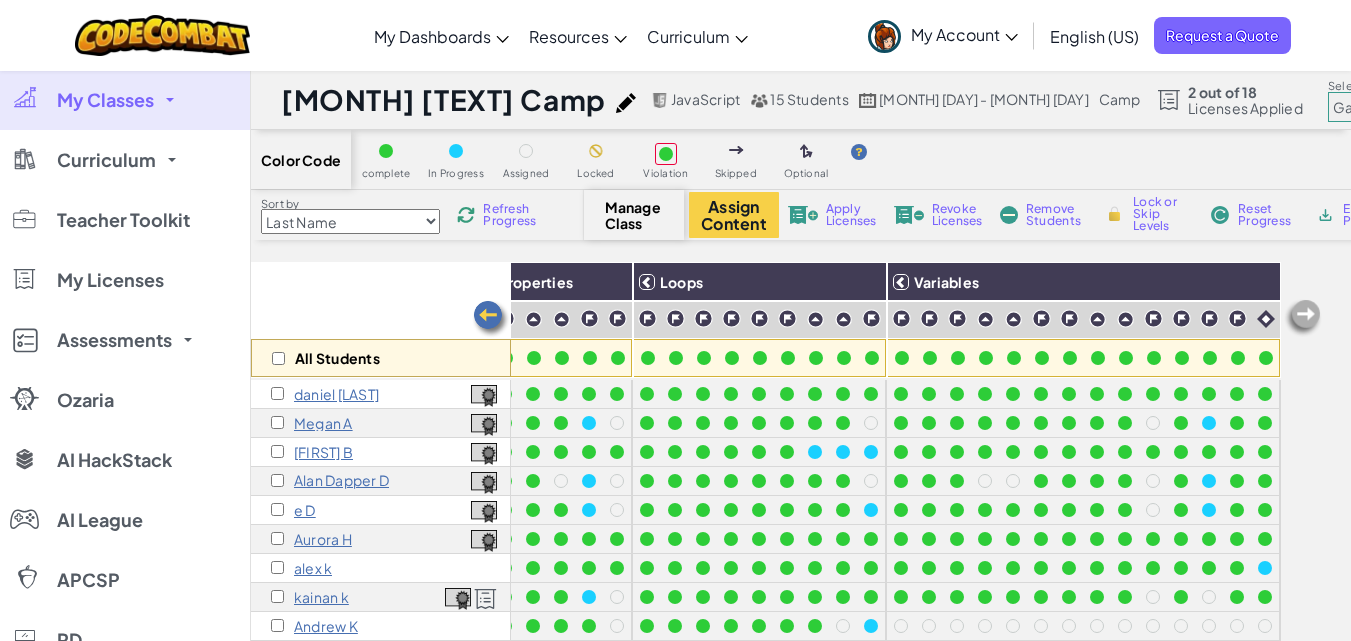 click on "Junior
Introduction to Computer Science
Game Development 1
Web Development 1
Computer Science 2
Game Development 2
Web Development 2
Computer Science 3
Game Development 3
Computer Science 4
Computer Science 5
Computer Science 6
AI HackStack" at bounding box center (1413, 107) 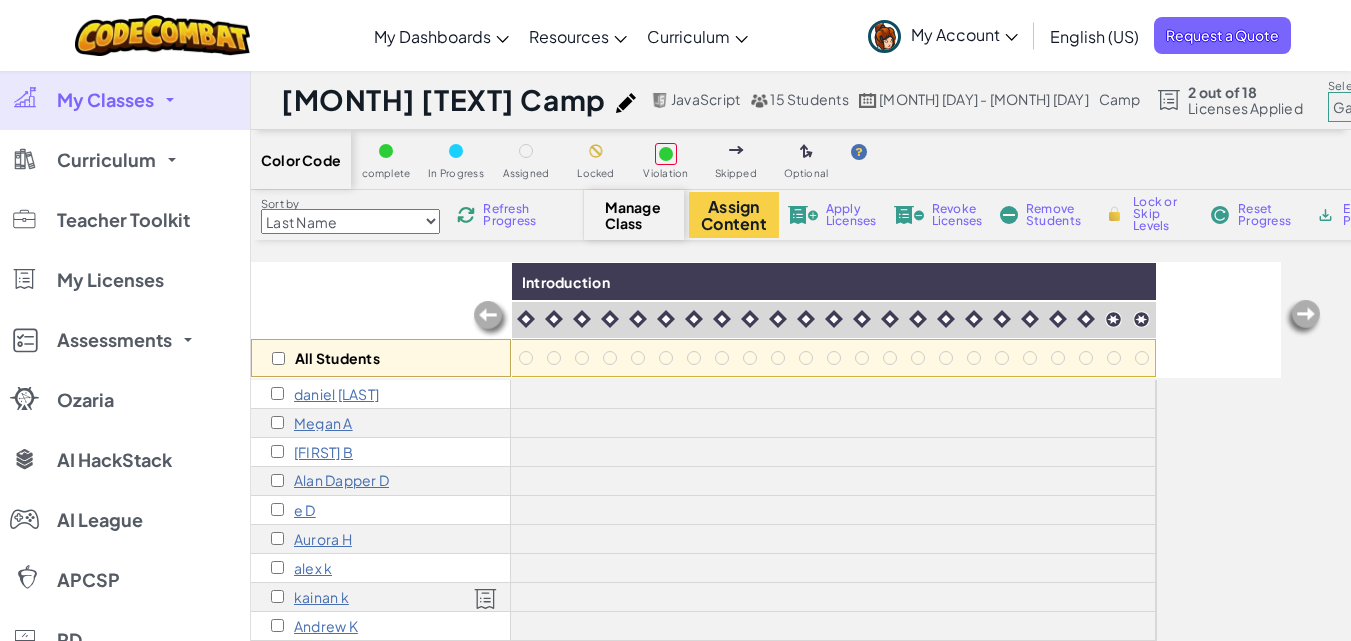 scroll, scrollTop: 8, scrollLeft: 0, axis: vertical 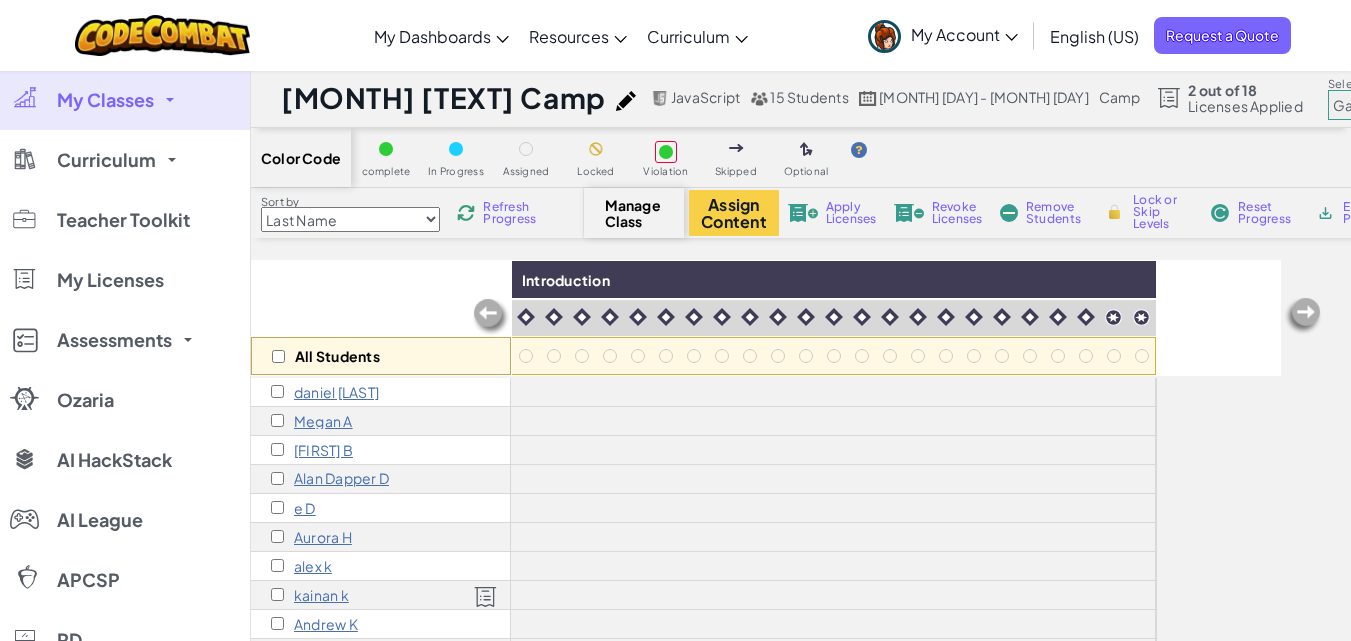 click on "Junior
Introduction to Computer Science
Game Development 1
Web Development 1
Computer Science 2
Game Development 2
Web Development 2
Computer Science 3
Game Development 3
Computer Science 4
Computer Science 5
Computer Science 6
AI HackStack" at bounding box center (1413, 105) 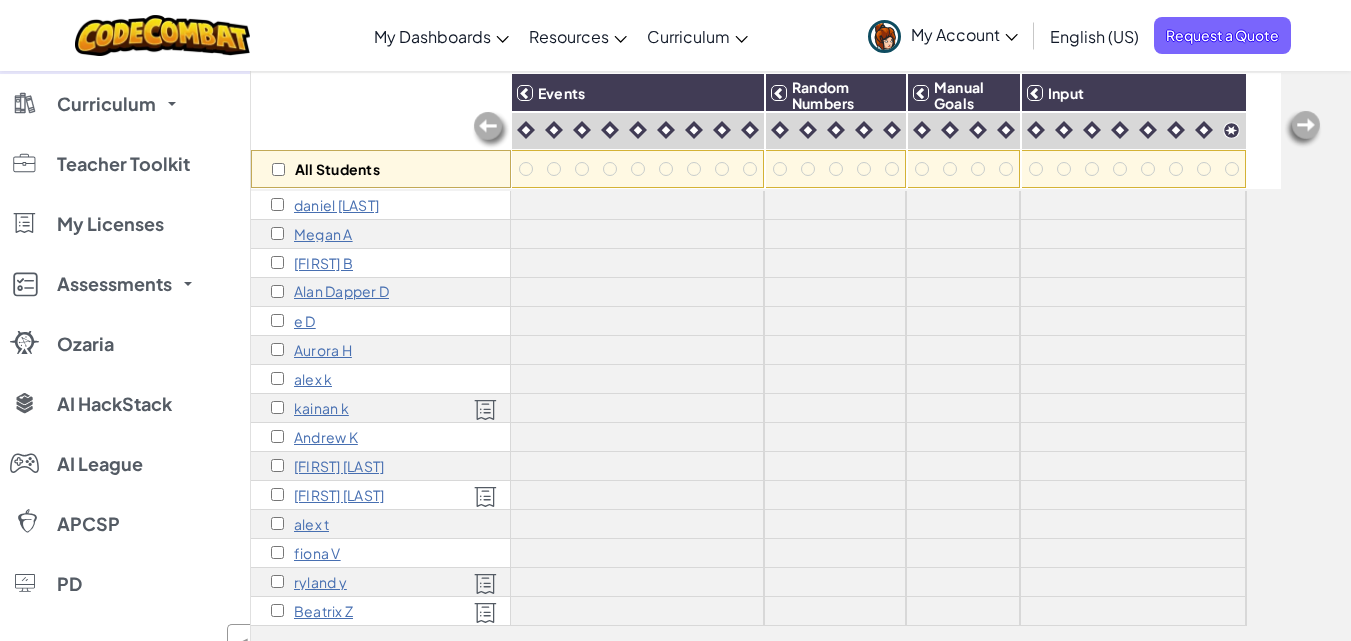 scroll, scrollTop: 171, scrollLeft: 0, axis: vertical 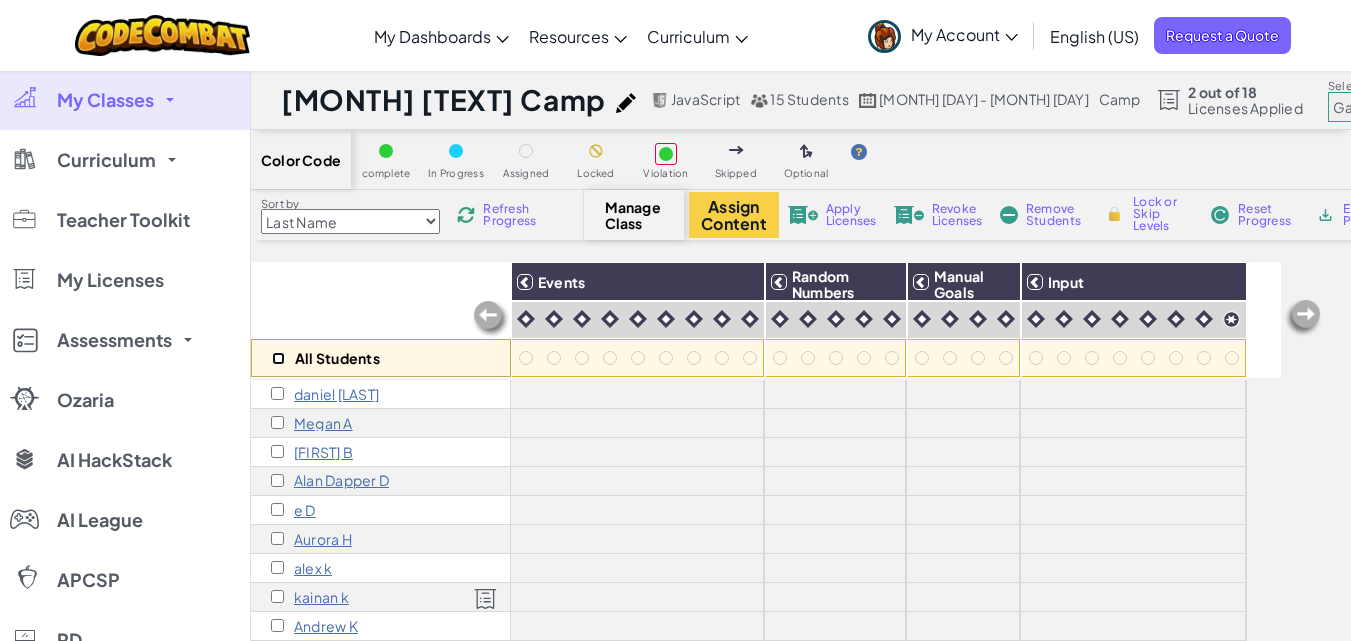 click at bounding box center [278, 358] 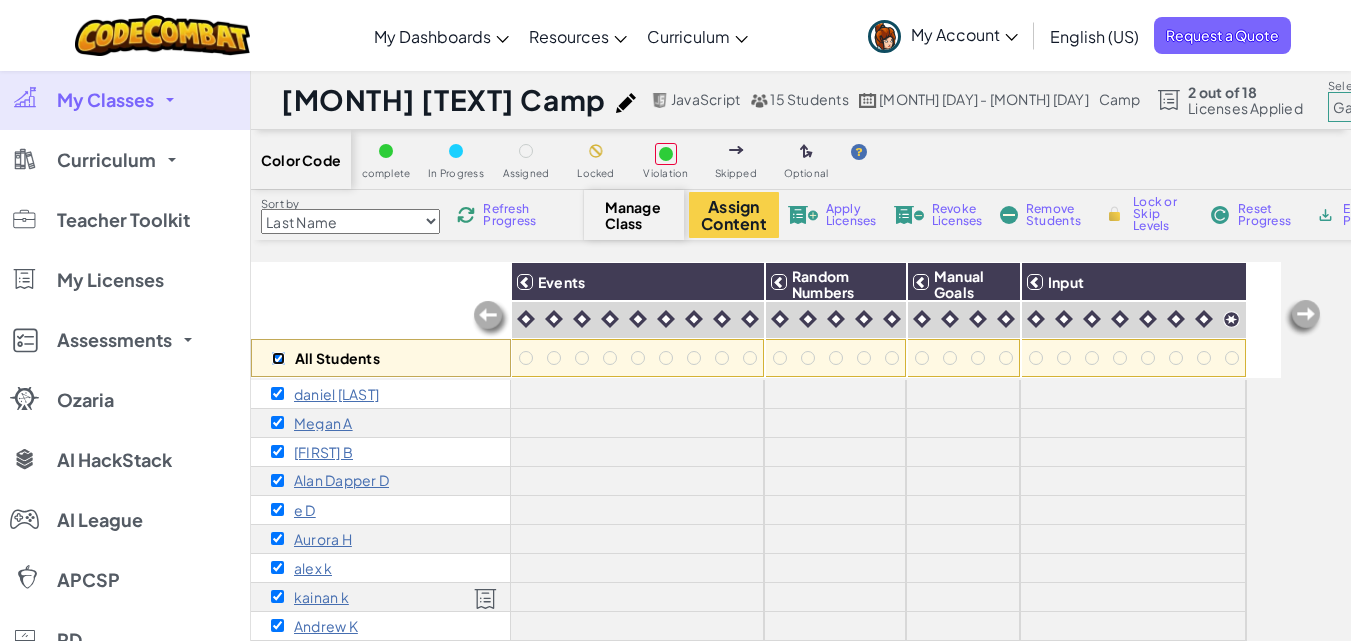checkbox on "true" 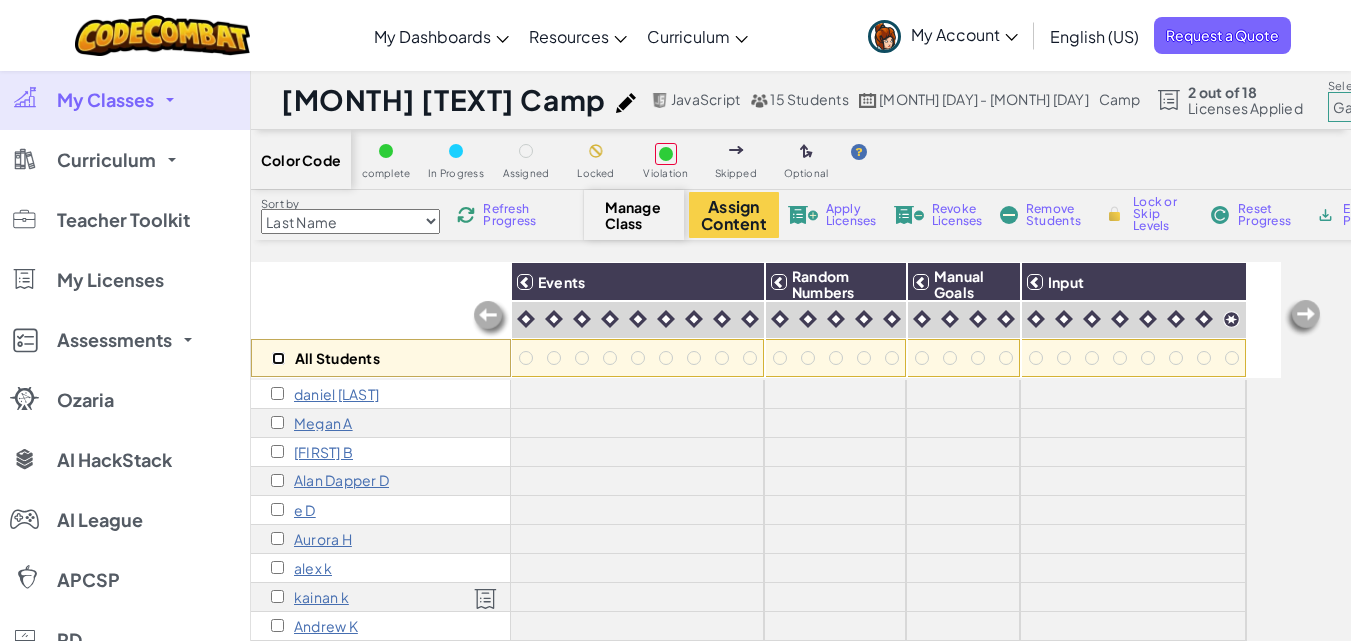 checkbox on "false" 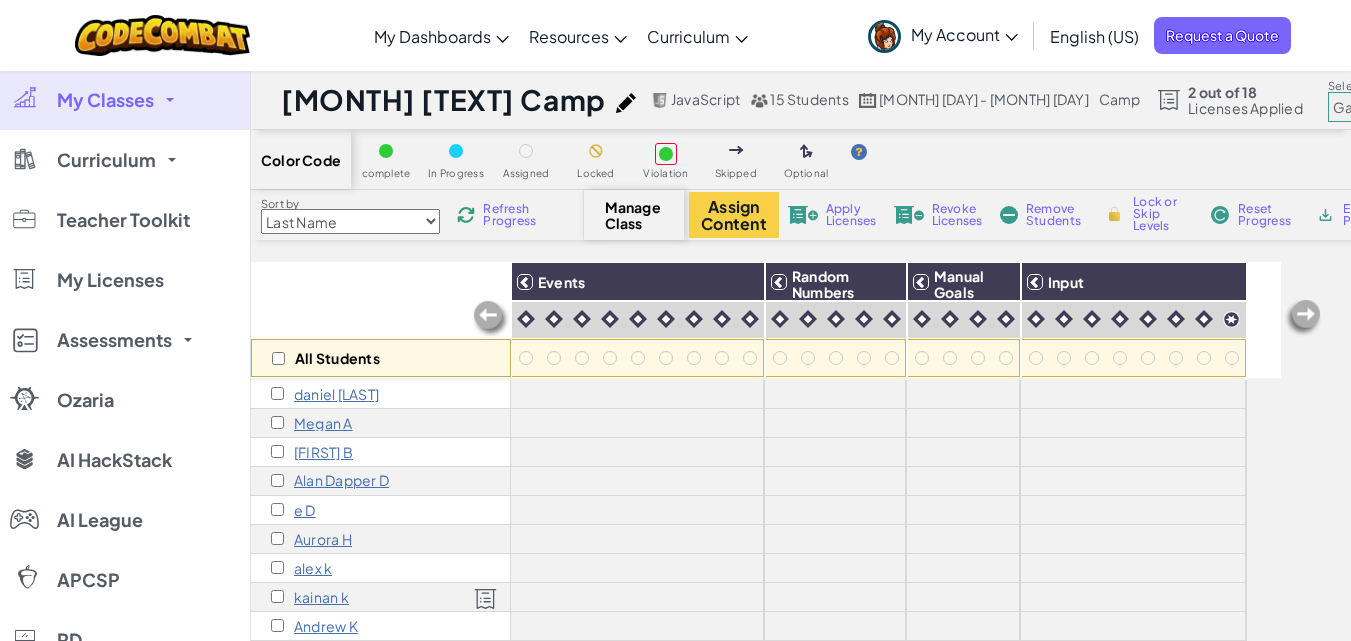 click on "Junior
Introduction to Computer Science
Game Development 1
Web Development 1
Computer Science 2
Game Development 2
Web Development 2
Computer Science 3
Game Development 3
Computer Science 4
Computer Science 5
Computer Science 6
AI HackStack" at bounding box center [1413, 107] 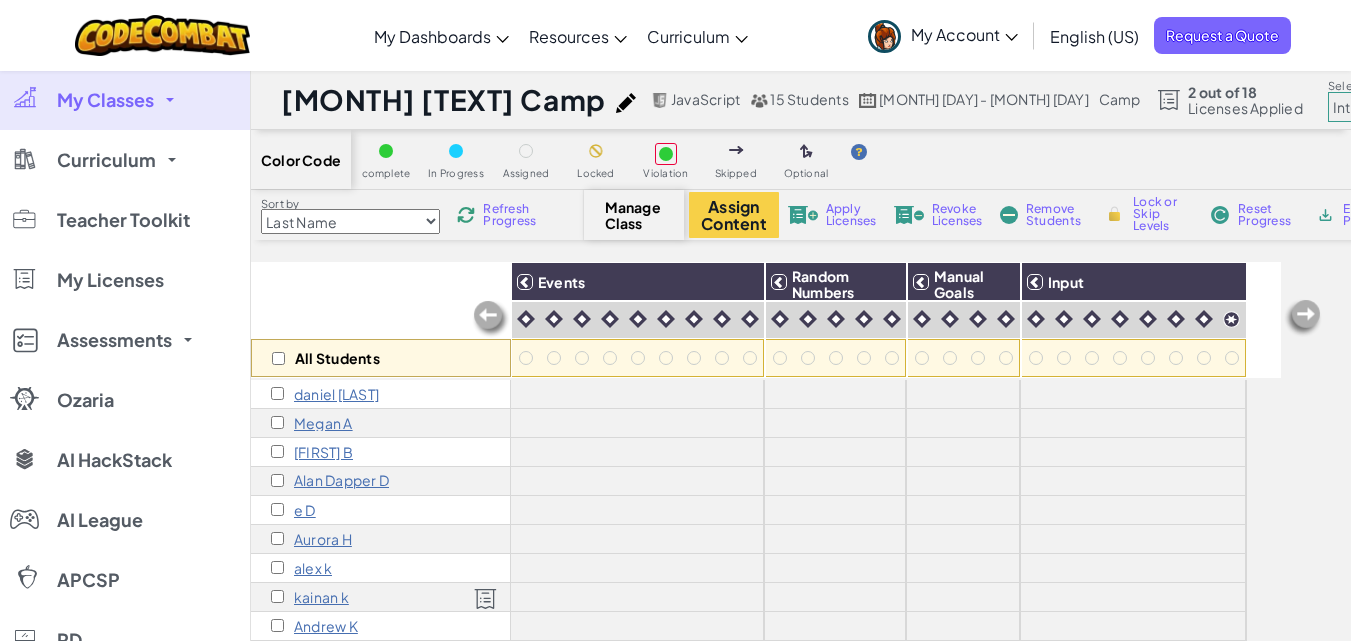 click on "Junior
Introduction to Computer Science
Game Development 1
Web Development 1
Computer Science 2
Game Development 2
Web Development 2
Computer Science 3
Game Development 3
Computer Science 4
Computer Science 5
Computer Science 6
AI HackStack" at bounding box center [1413, 107] 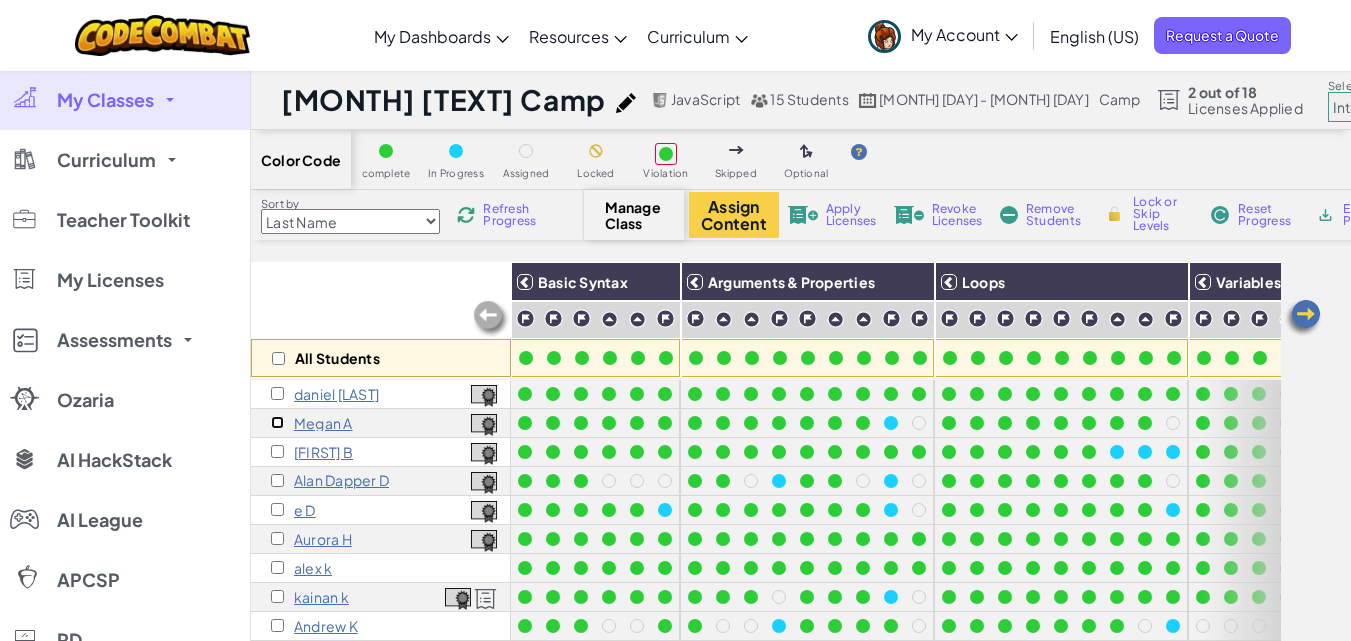 click at bounding box center (277, 422) 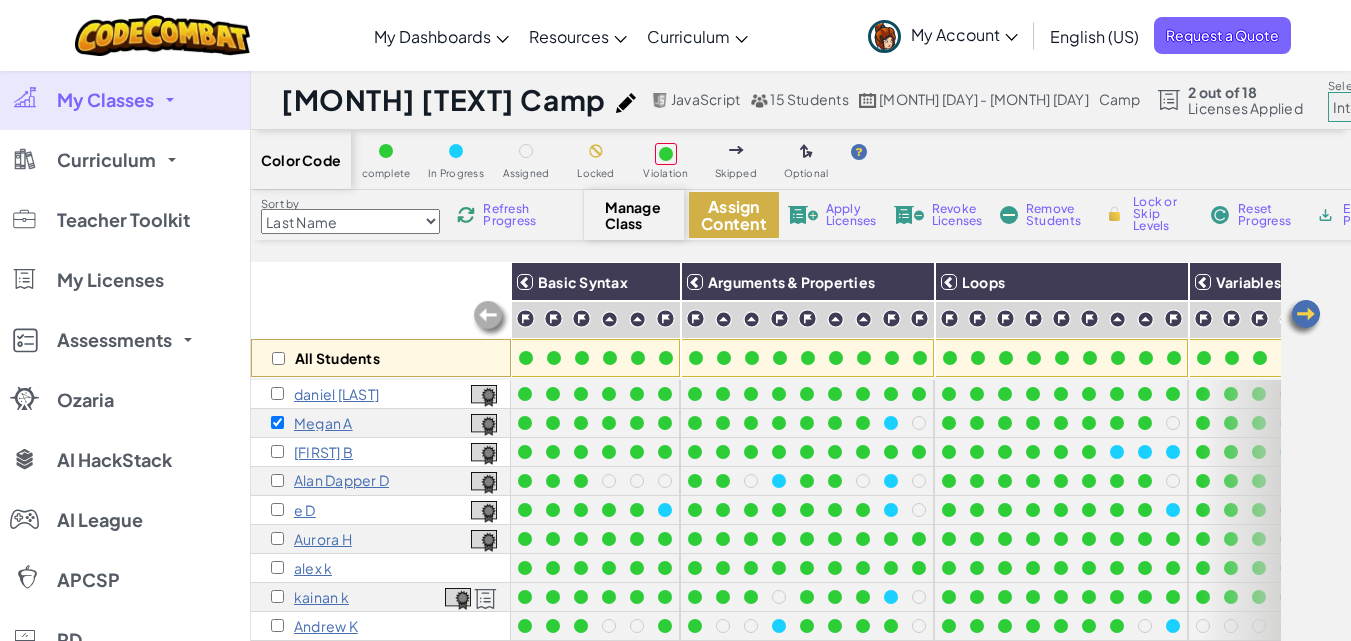 click on "Assign Content" at bounding box center (734, 215) 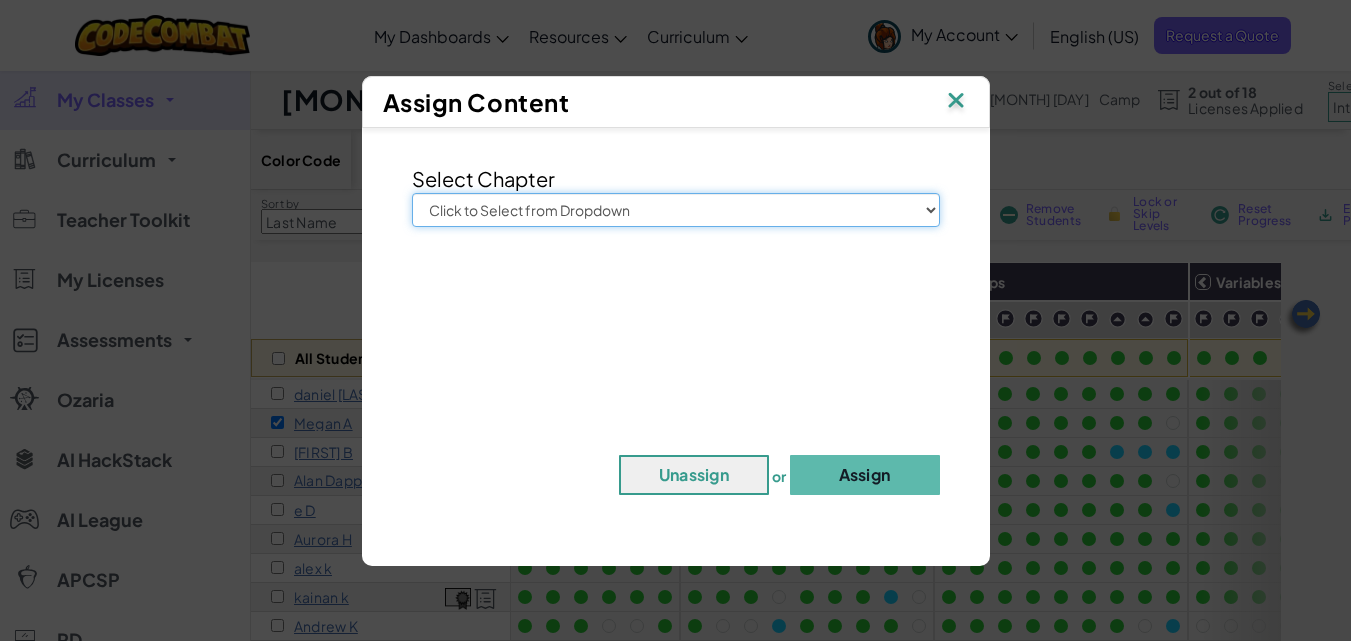 click on "Click to Select from Dropdown
Junior
Introduction to Computer Science
Game Development 1
Web Development 1
Computer Science 2
Game Development 2
Web Development 2
Computer Science 3
Game Development 3
Computer Science 4
Computer Science 5
Computer Science 6
AI HackStack" at bounding box center (676, 210) 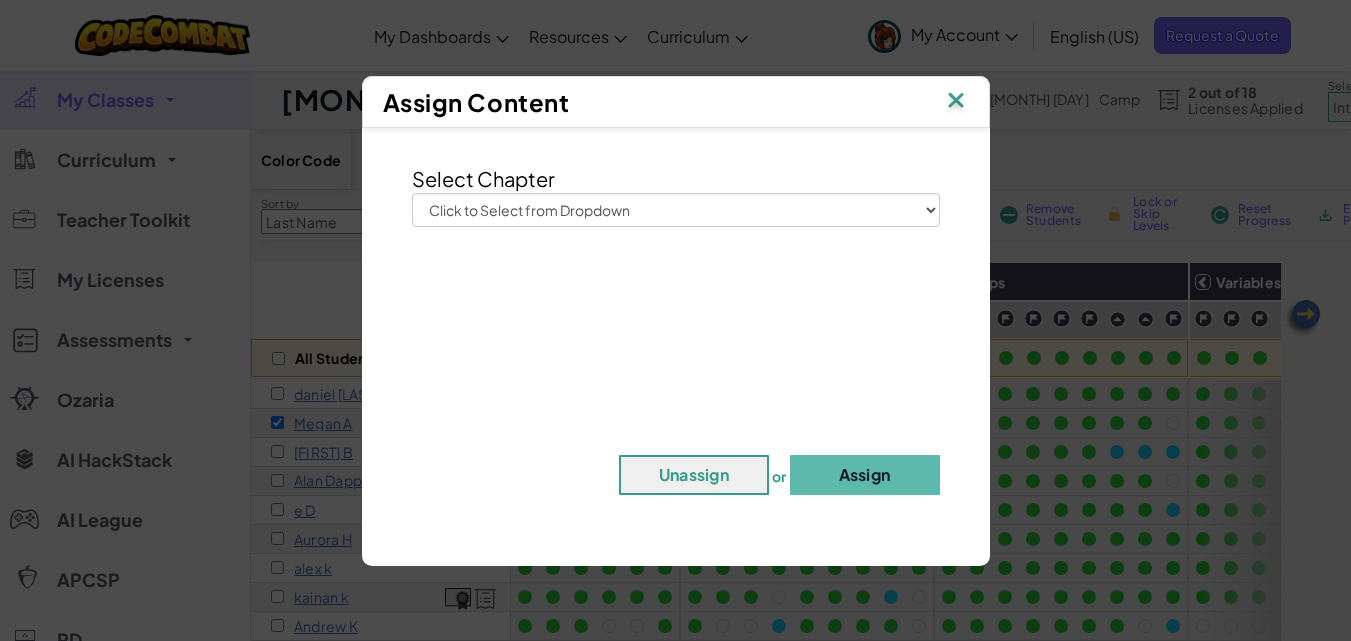 click on "Assign Content" at bounding box center (676, 102) 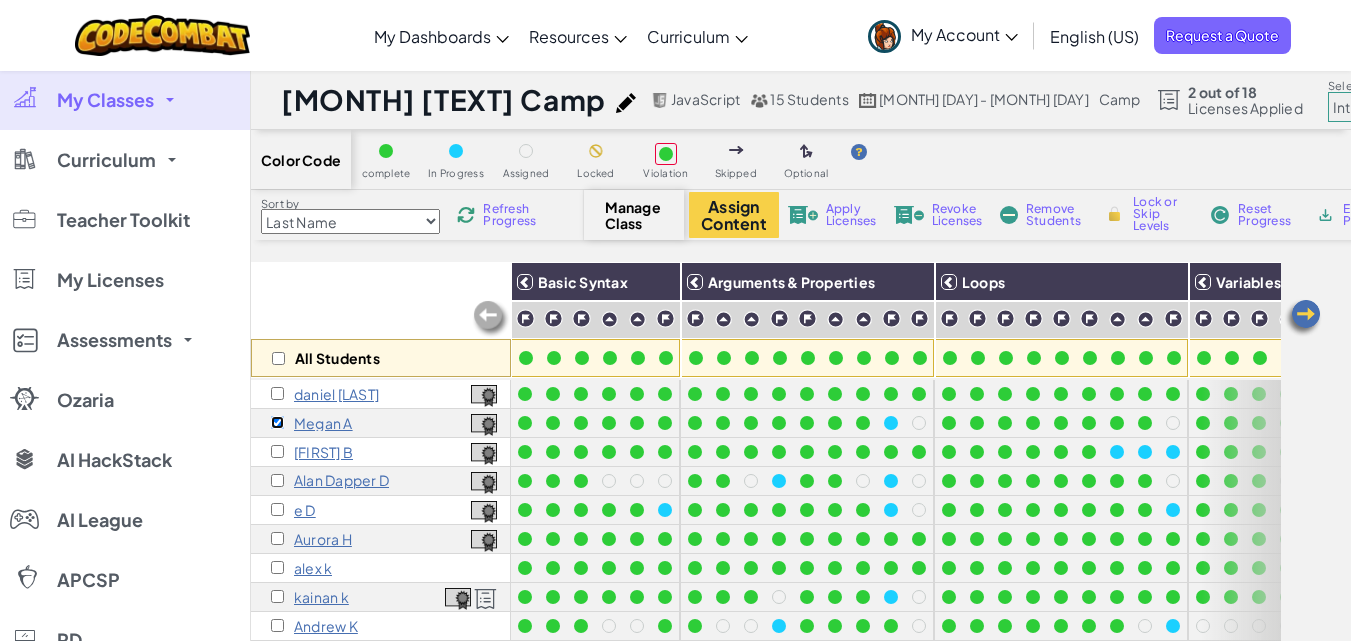 click at bounding box center [277, 422] 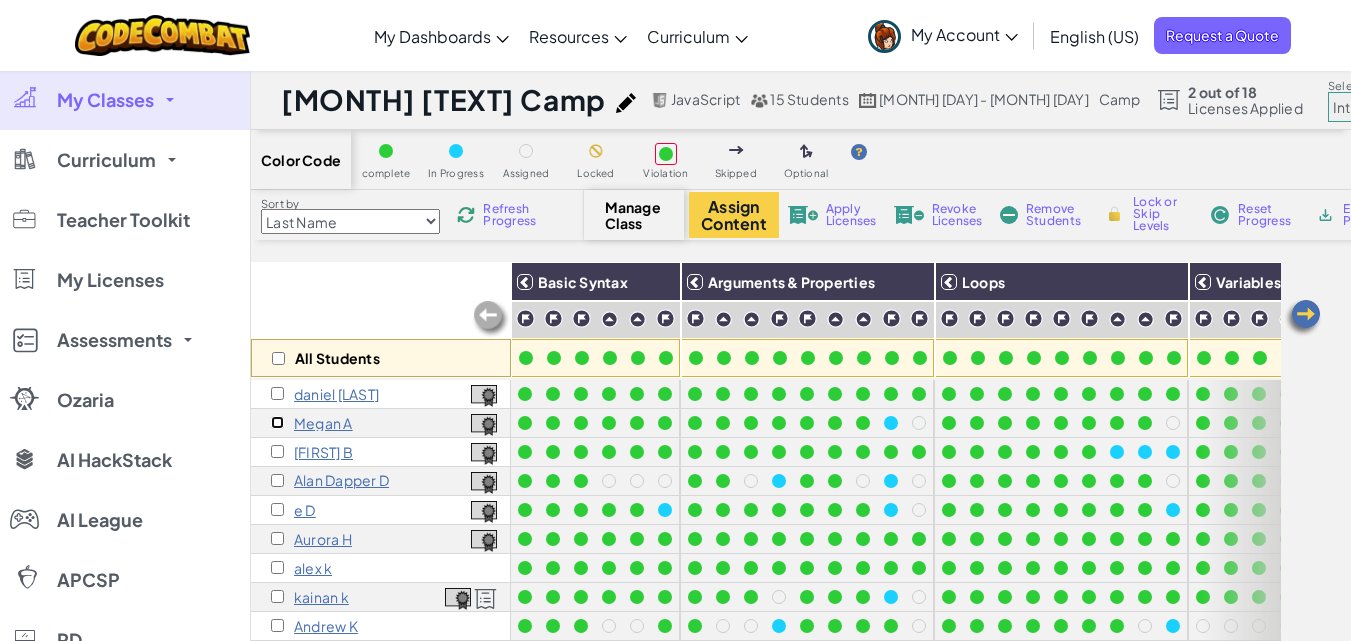 scroll, scrollTop: 4, scrollLeft: 0, axis: vertical 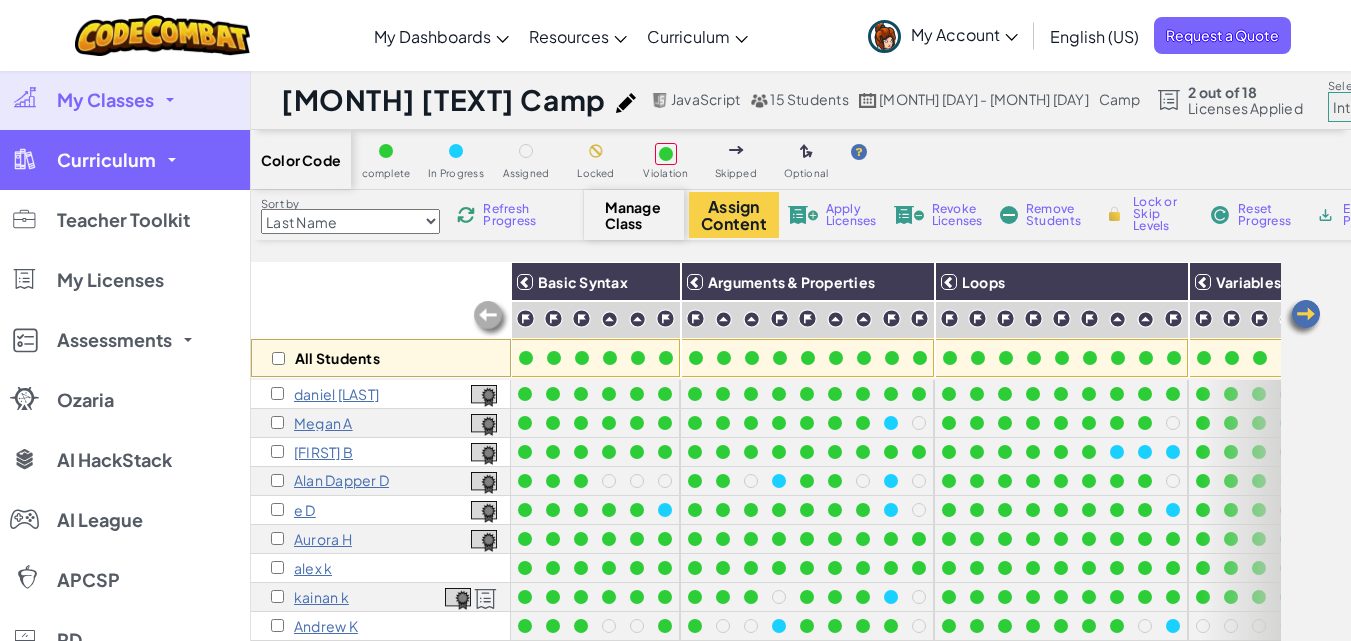 click on "Curriculum" at bounding box center [106, 160] 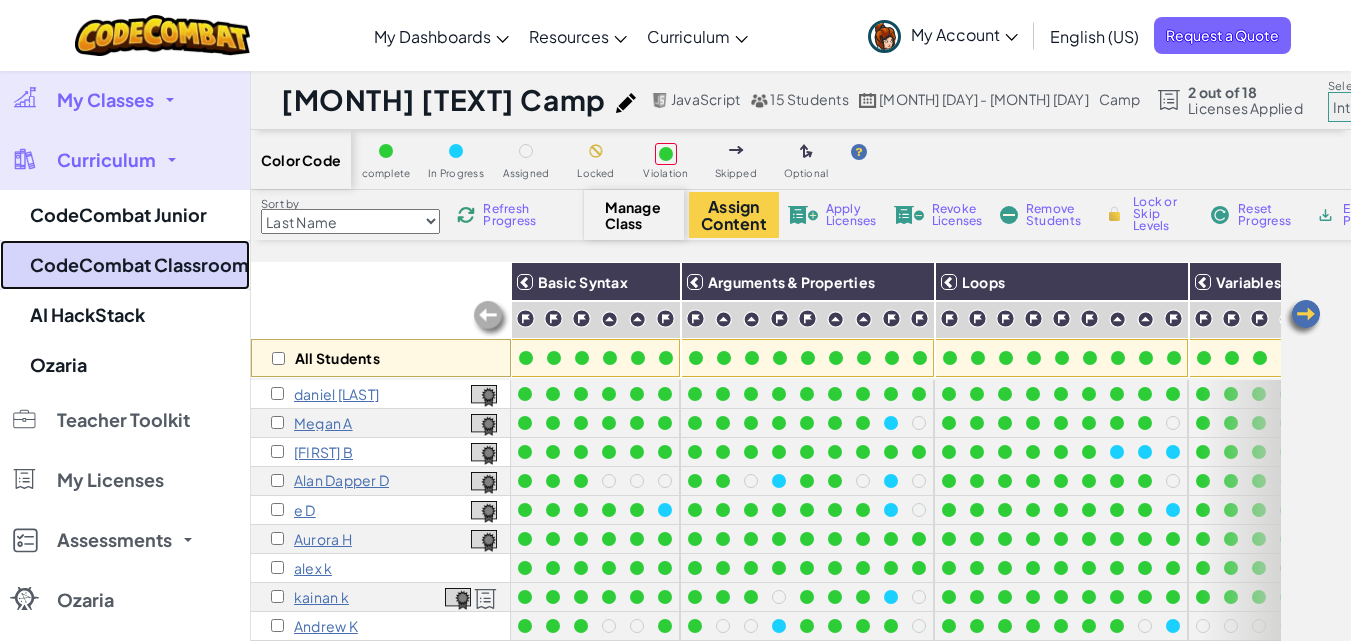 click on "CodeCombat Classroom" at bounding box center (125, 265) 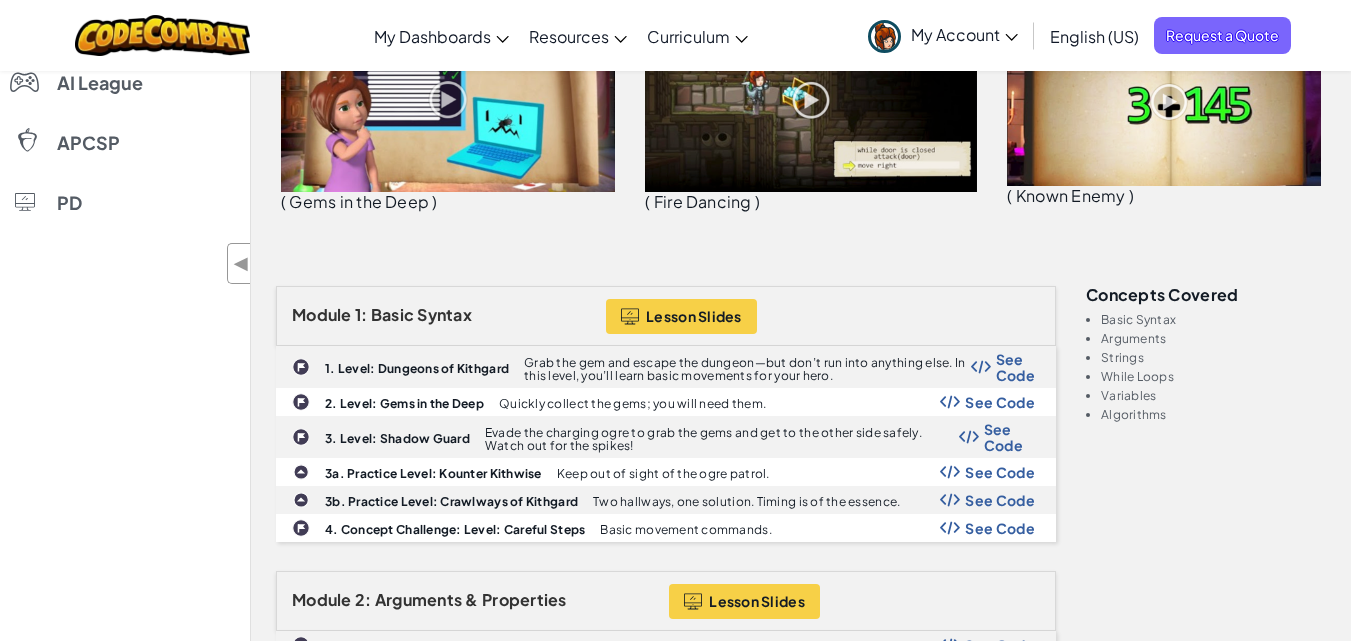 scroll, scrollTop: 447, scrollLeft: 0, axis: vertical 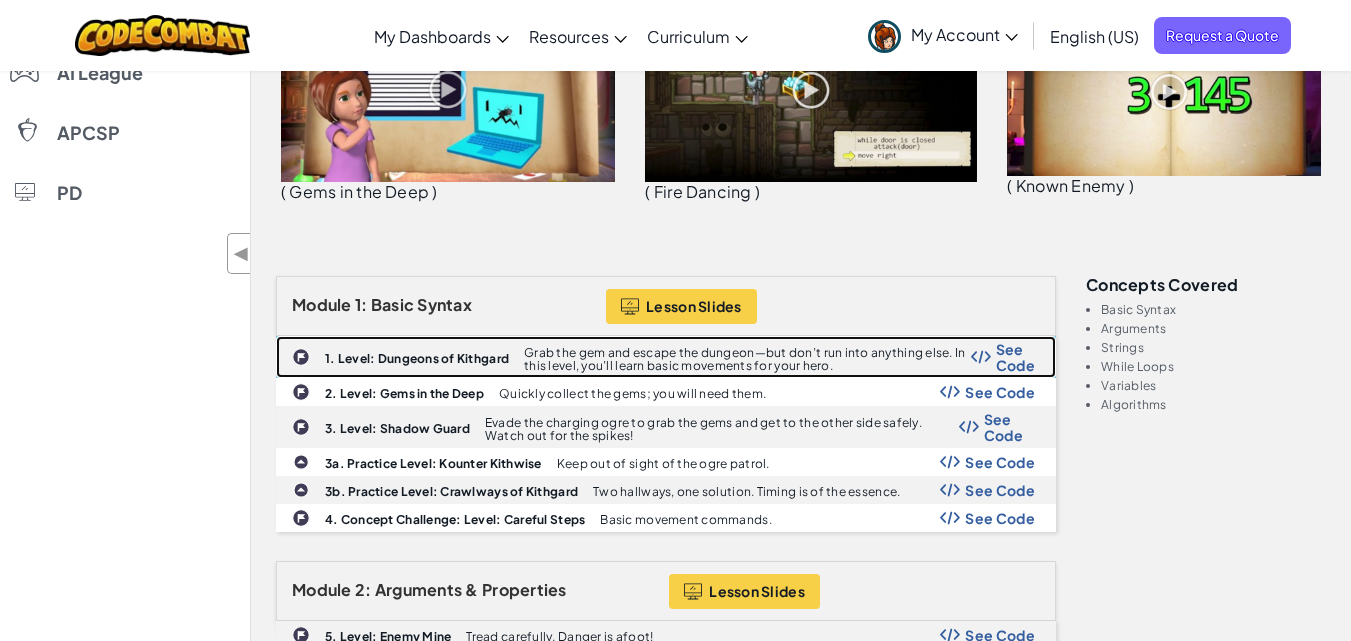 click on "See Code" at bounding box center [1015, 357] 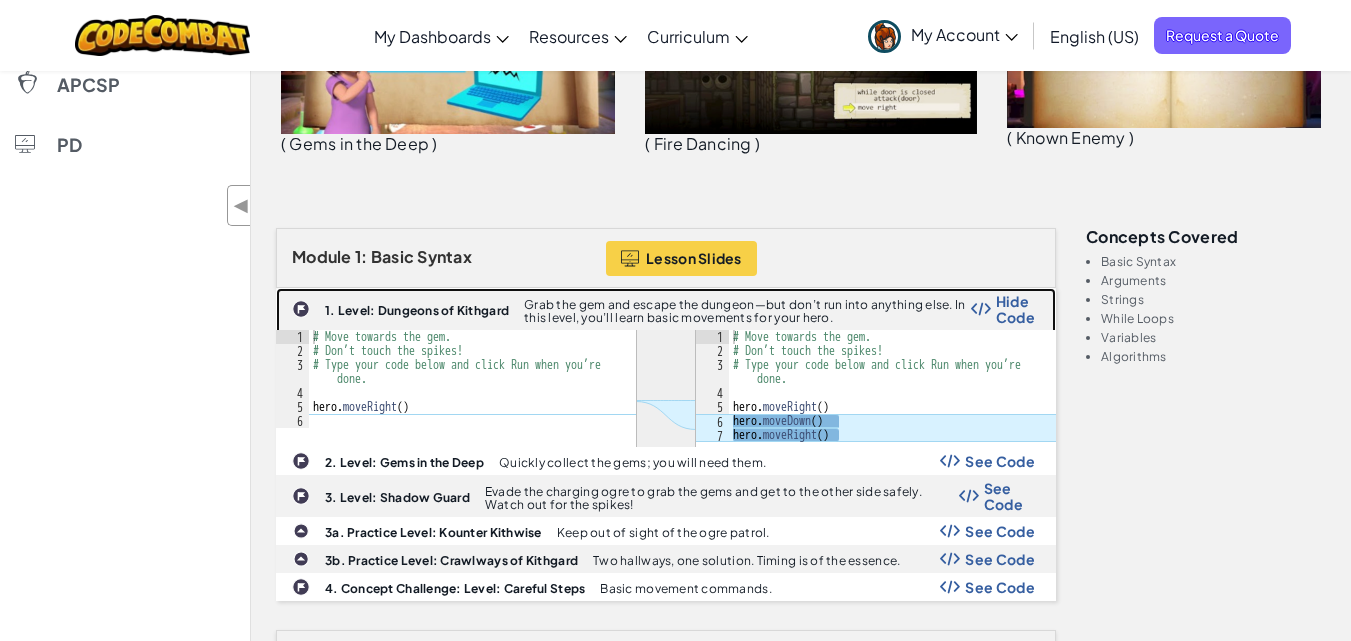 scroll, scrollTop: 496, scrollLeft: 0, axis: vertical 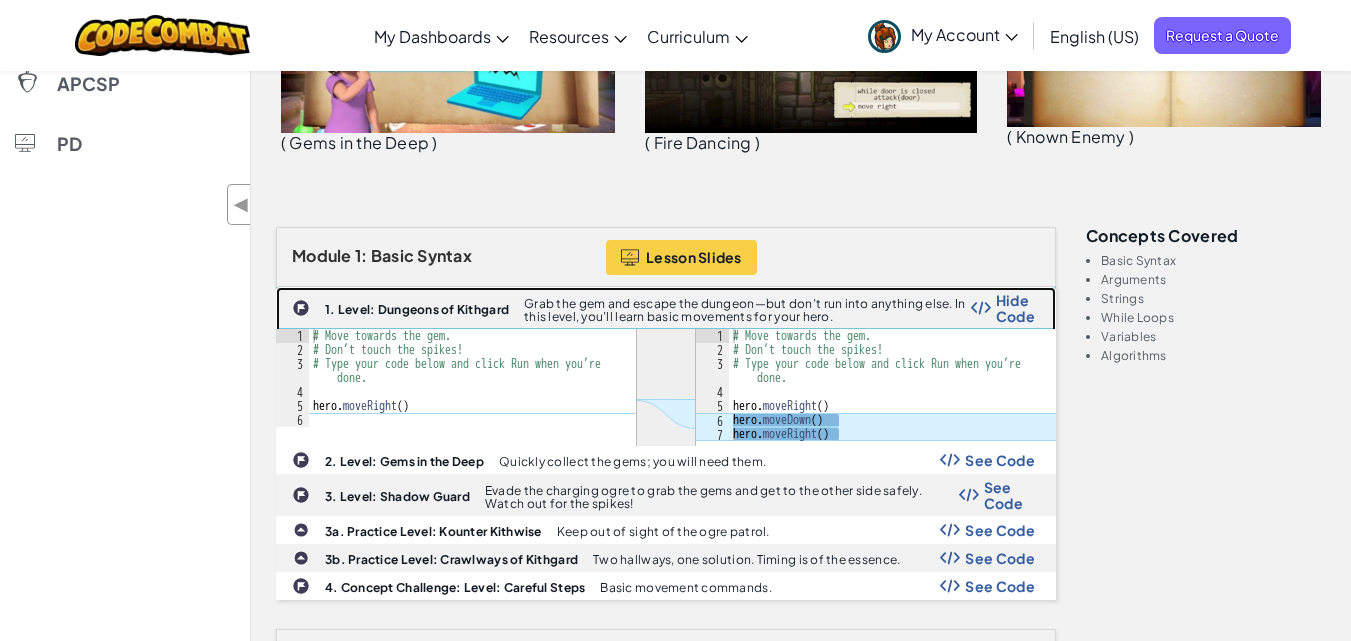 click on "Hide Code" at bounding box center (1015, 308) 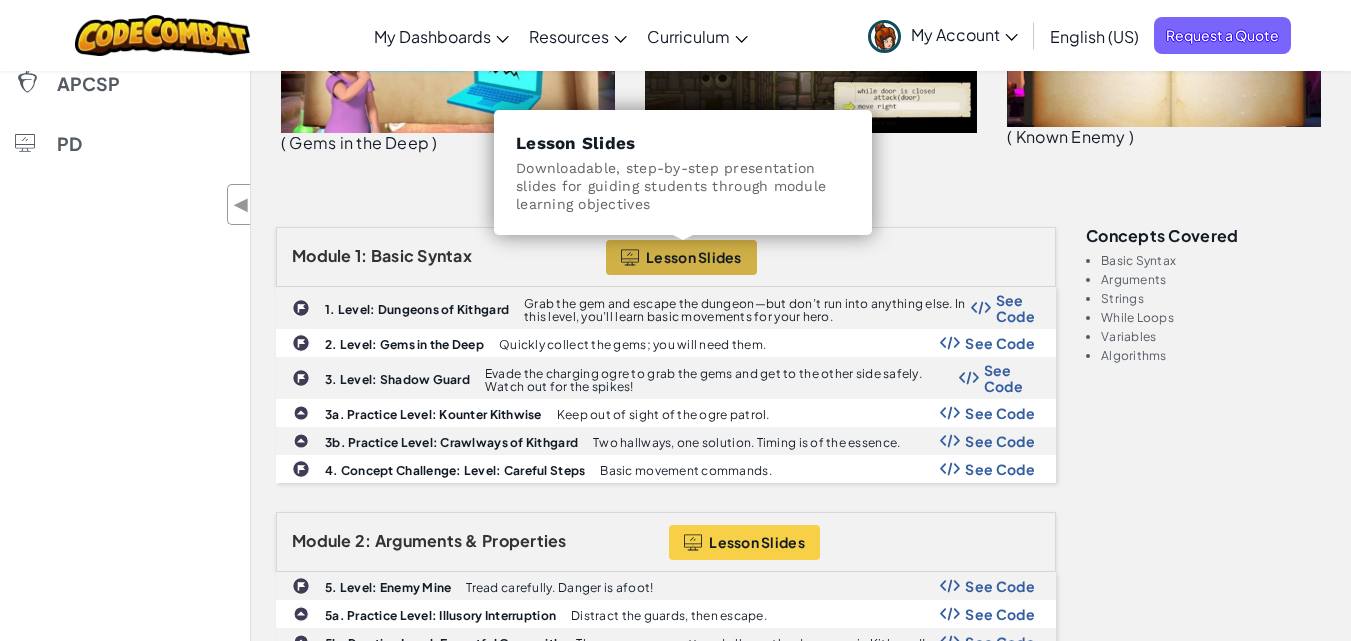 click on "Lesson Slides" at bounding box center [694, 257] 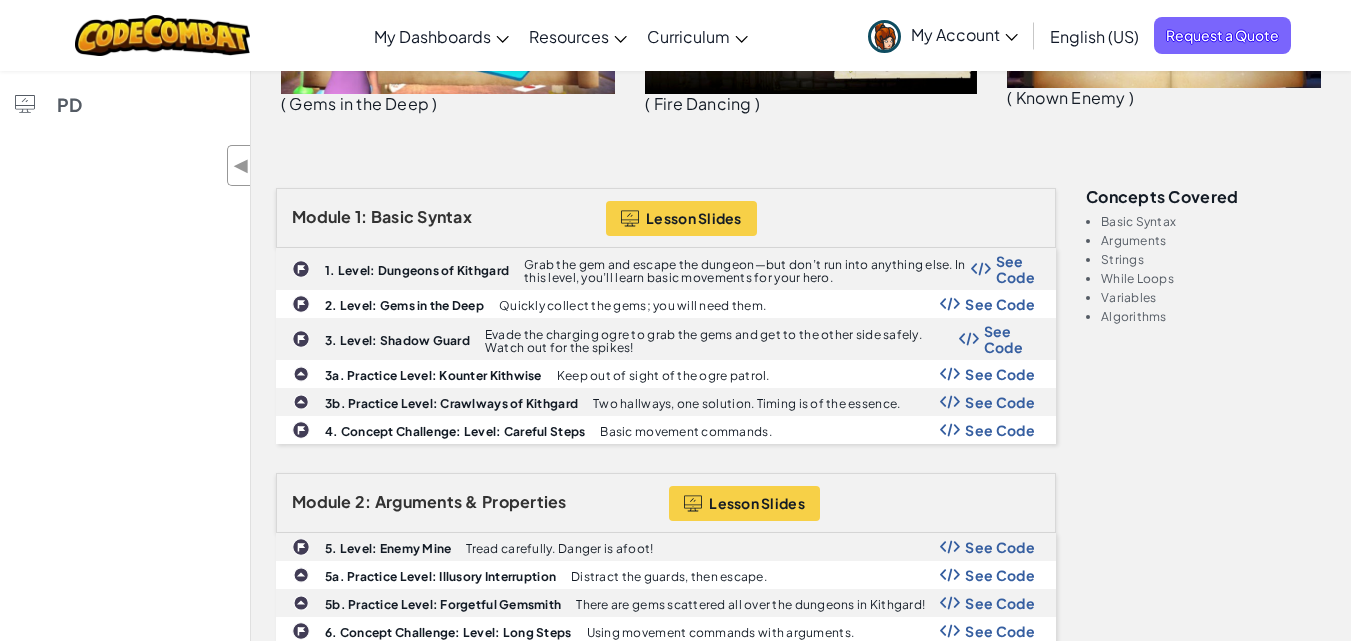 scroll, scrollTop: 513, scrollLeft: 0, axis: vertical 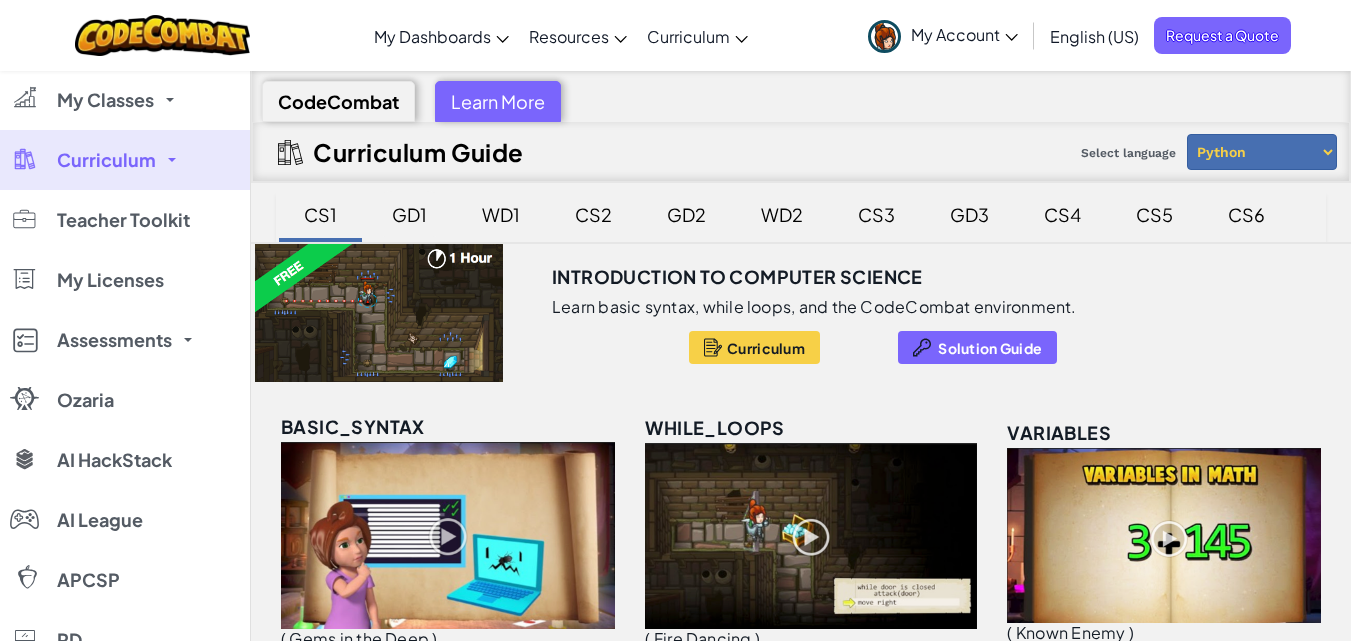 click on "GD1" at bounding box center (409, 214) 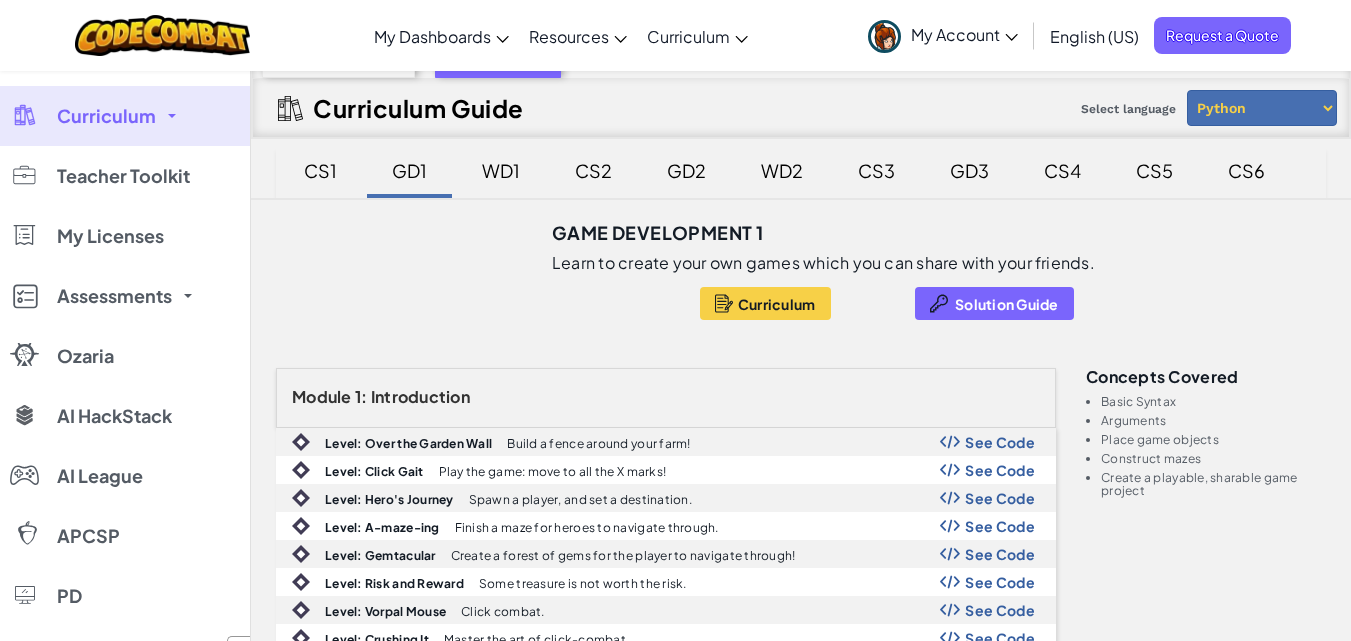 scroll, scrollTop: 0, scrollLeft: 0, axis: both 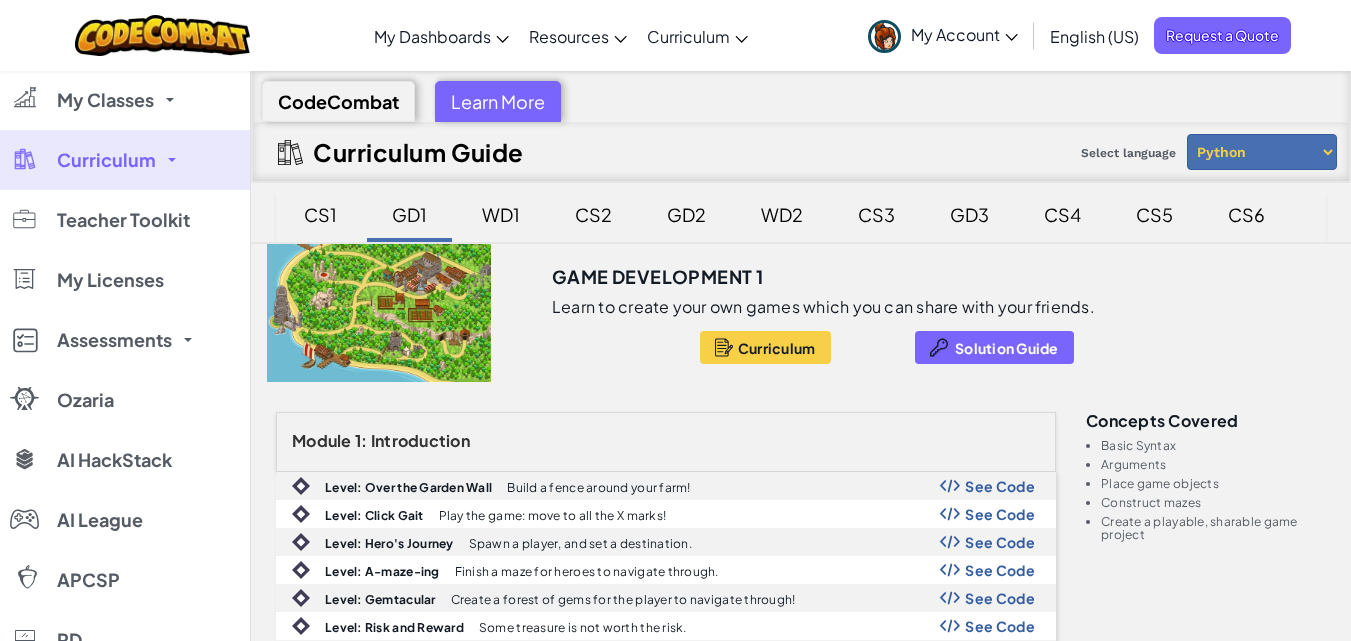 click on "CodeCombat" at bounding box center [338, 101] 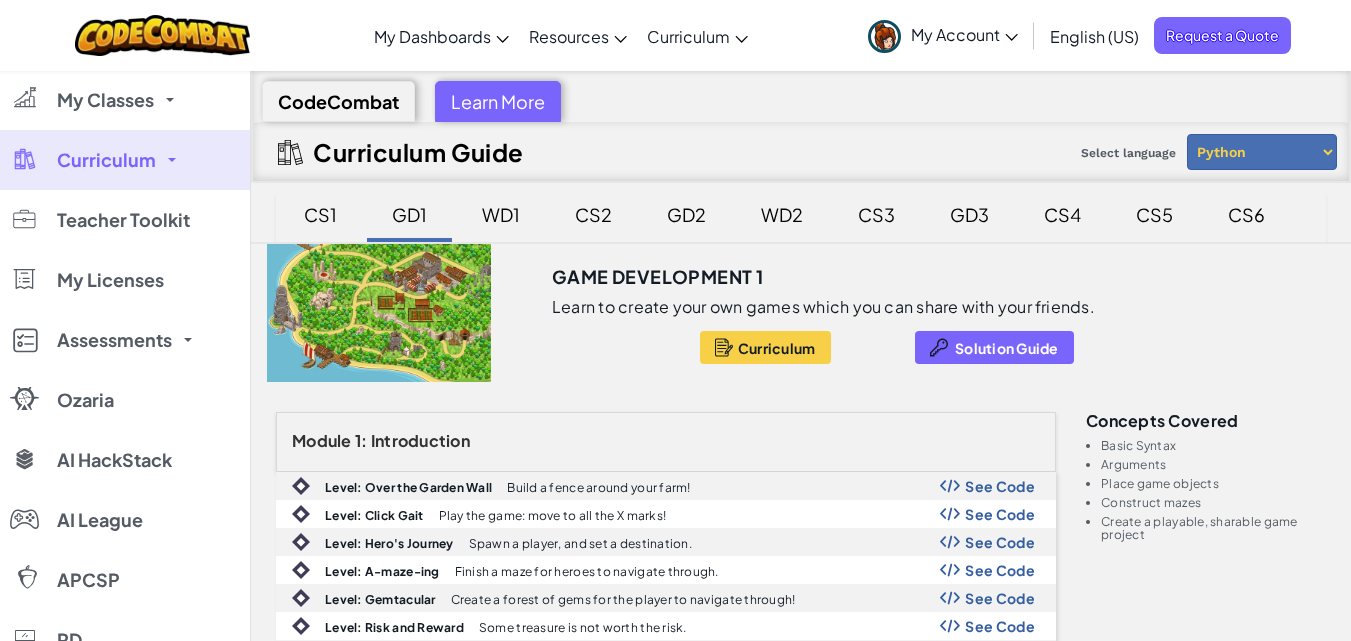 click on "CS1" at bounding box center (320, 214) 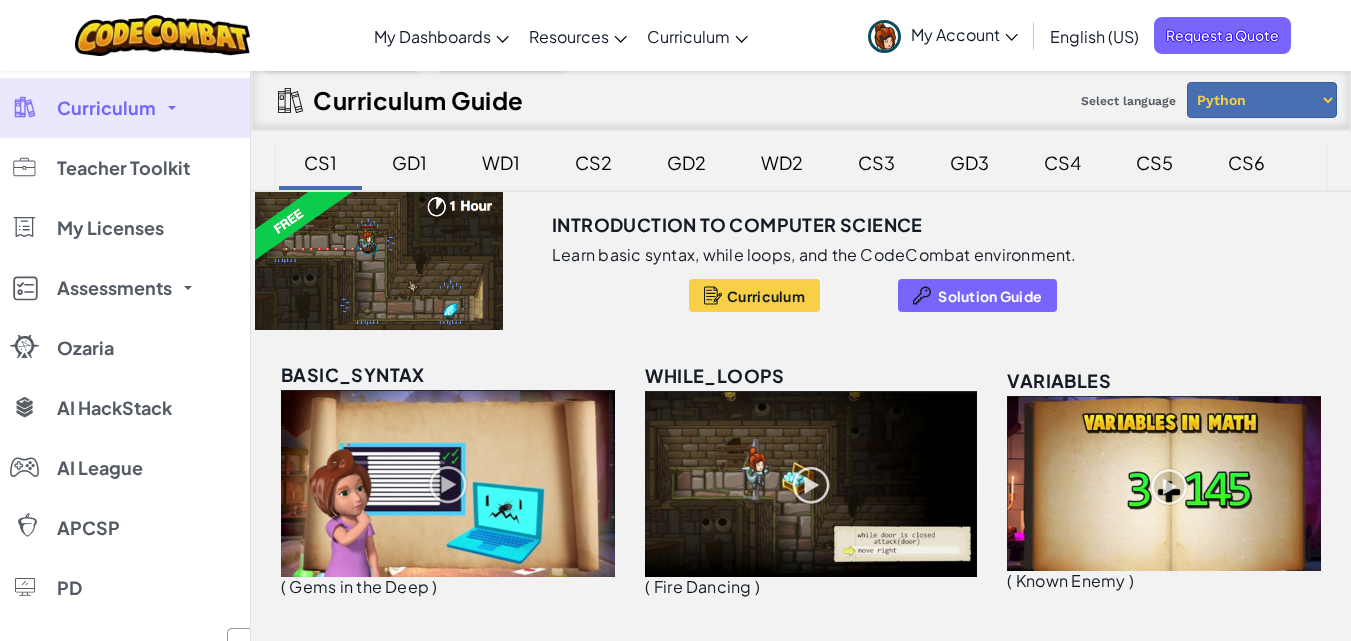 scroll, scrollTop: 33, scrollLeft: 0, axis: vertical 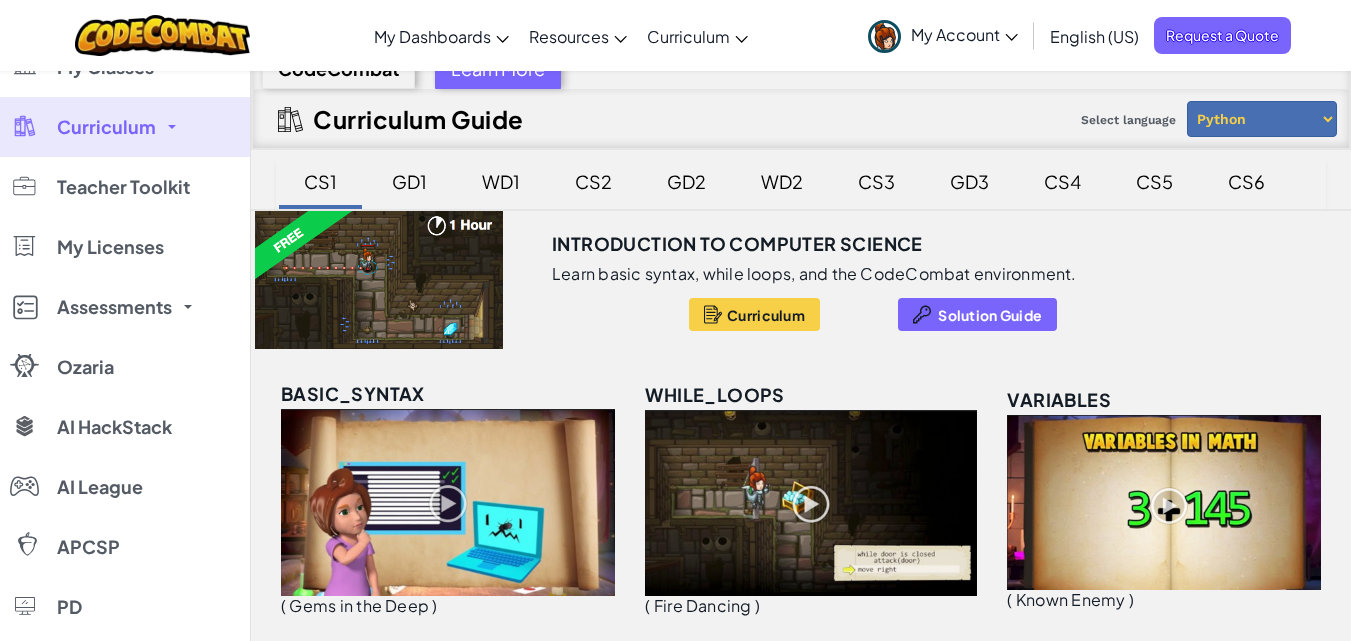 click on "GD1" at bounding box center (409, 181) 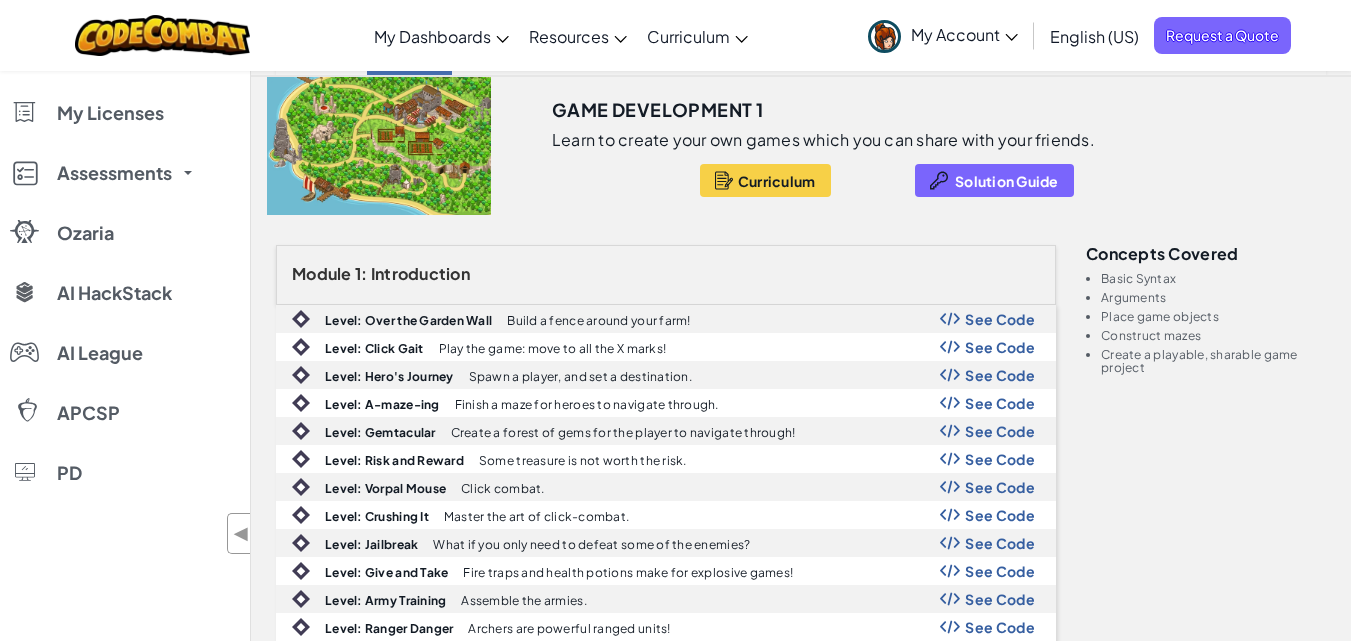 scroll, scrollTop: 180, scrollLeft: 0, axis: vertical 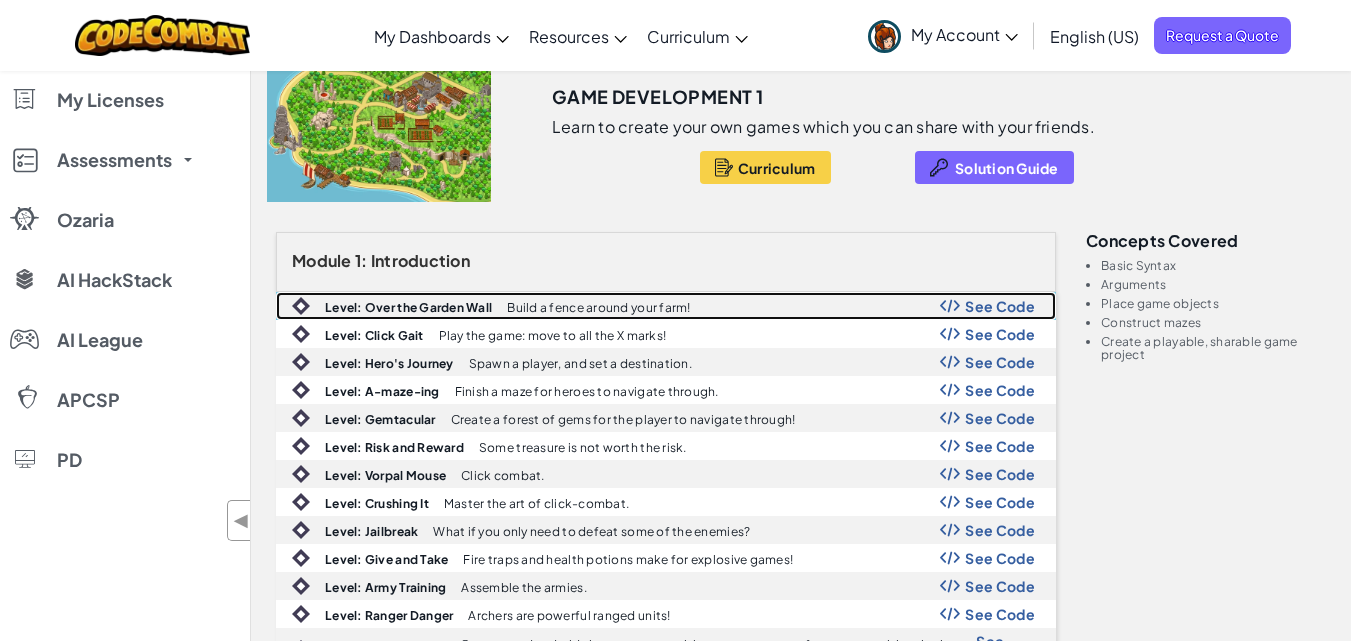 click on "See Code" at bounding box center [1000, 306] 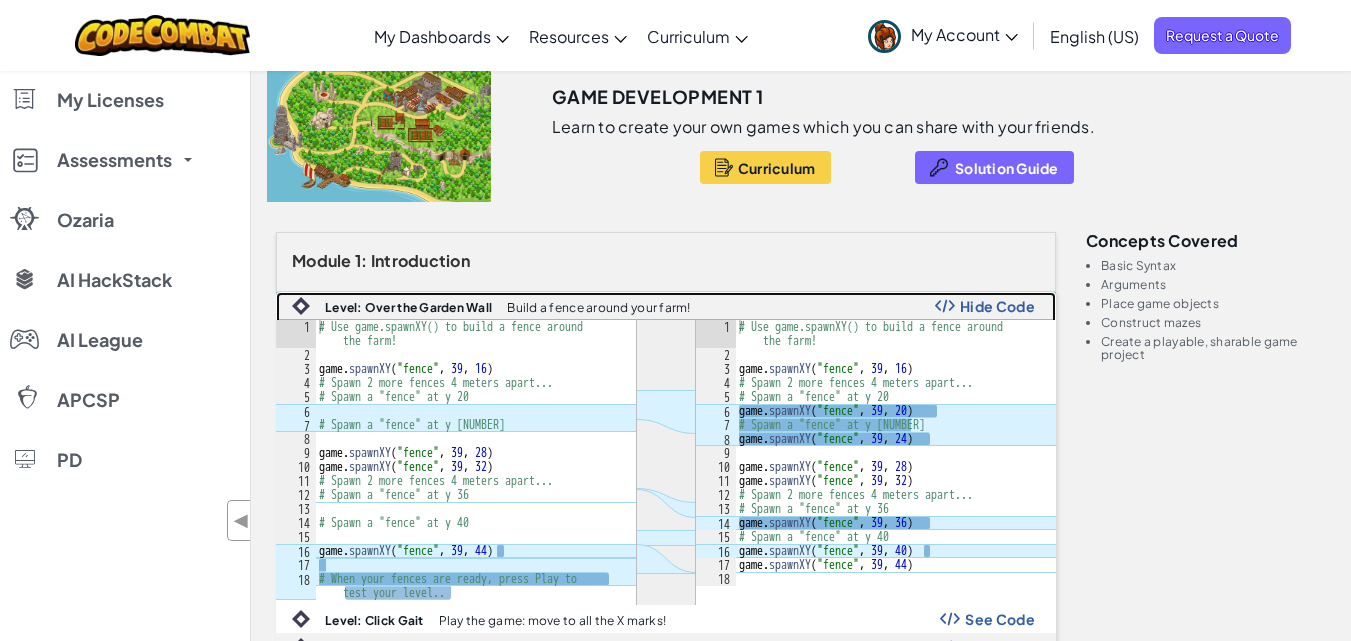 click on "Hide Code" at bounding box center (997, 306) 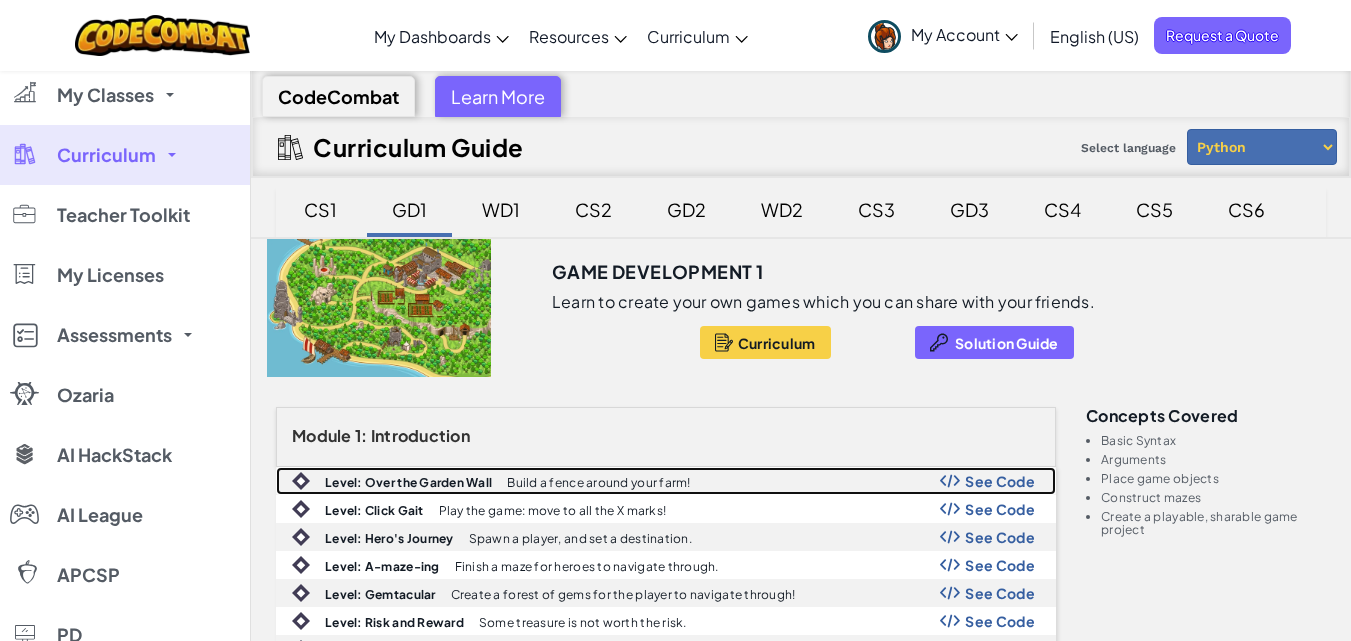 scroll, scrollTop: 0, scrollLeft: 0, axis: both 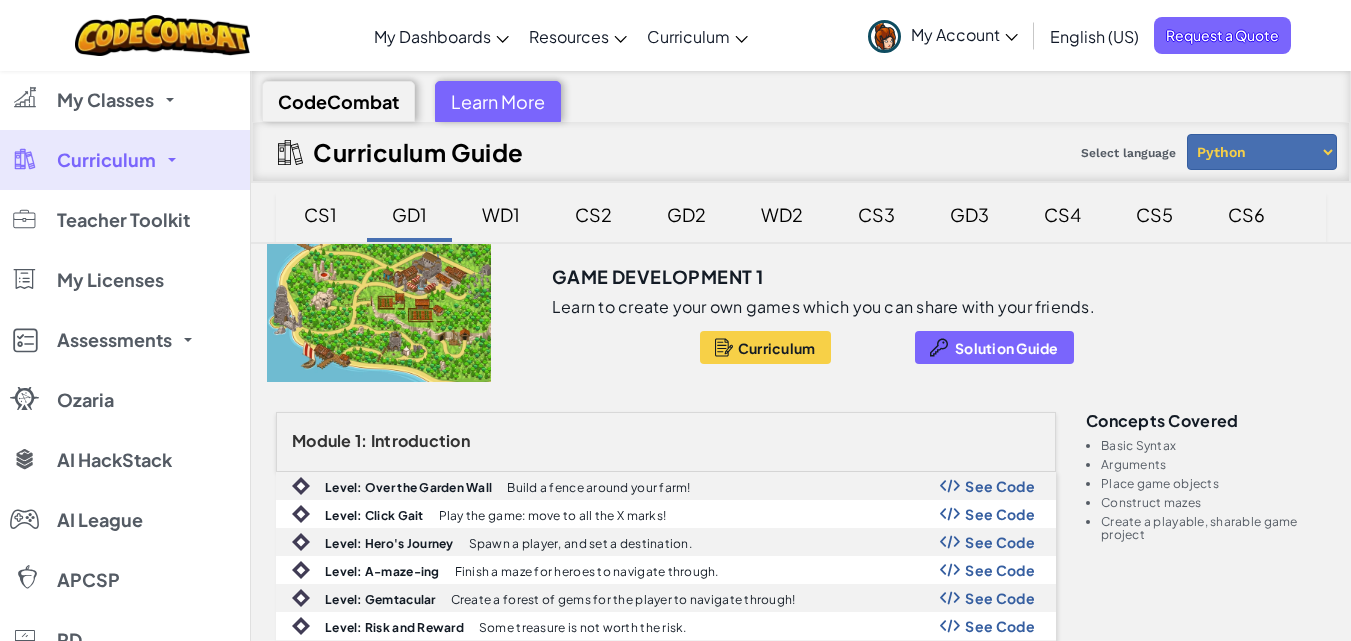 click on "Python
JavaScript" at bounding box center (1262, 152) 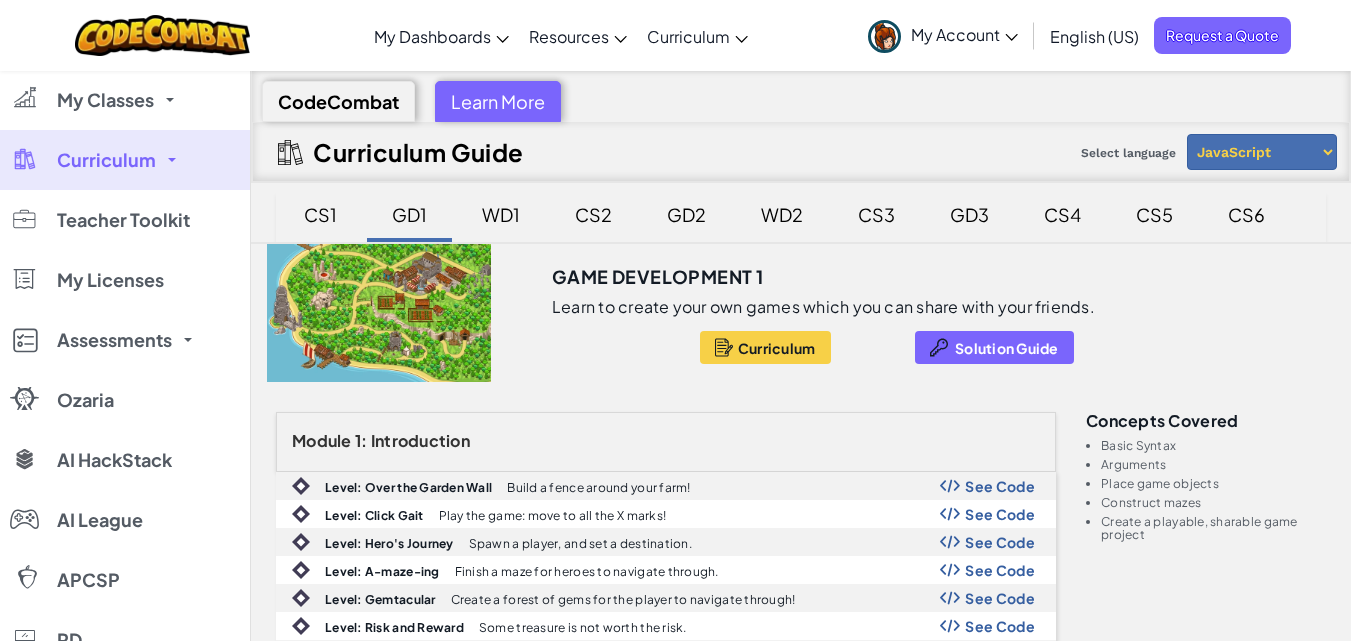 click on "Python
JavaScript" at bounding box center (1262, 152) 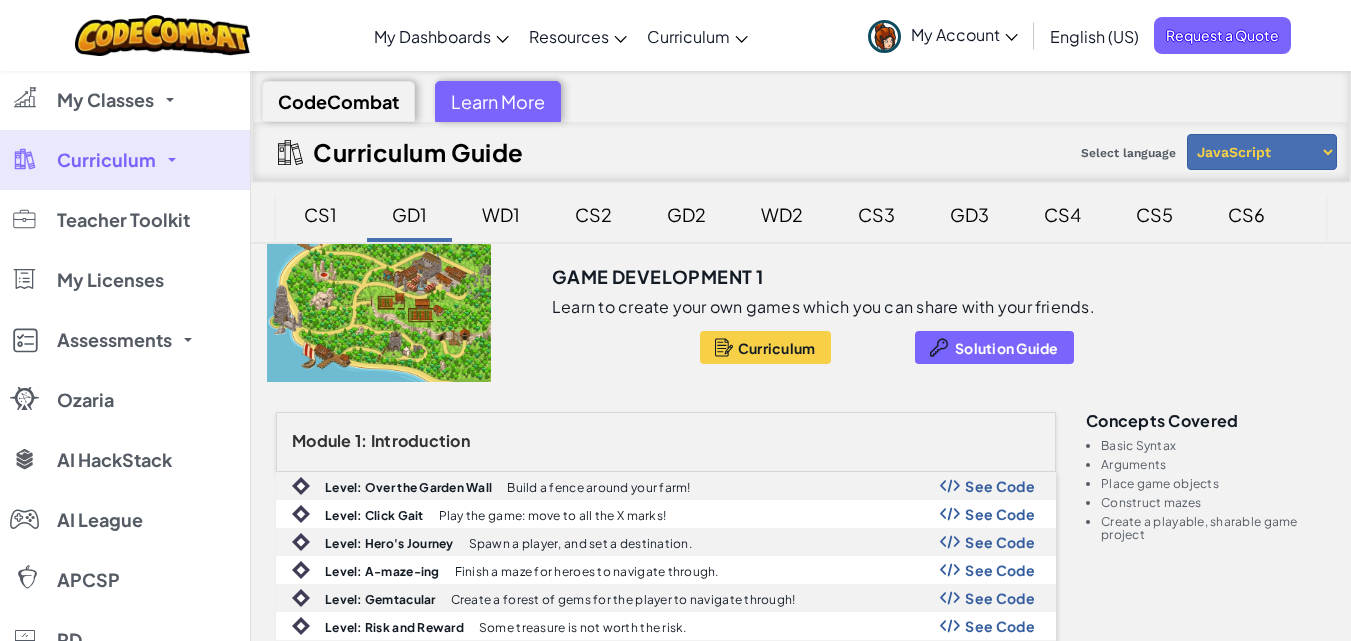 click on "CS1" at bounding box center (320, 214) 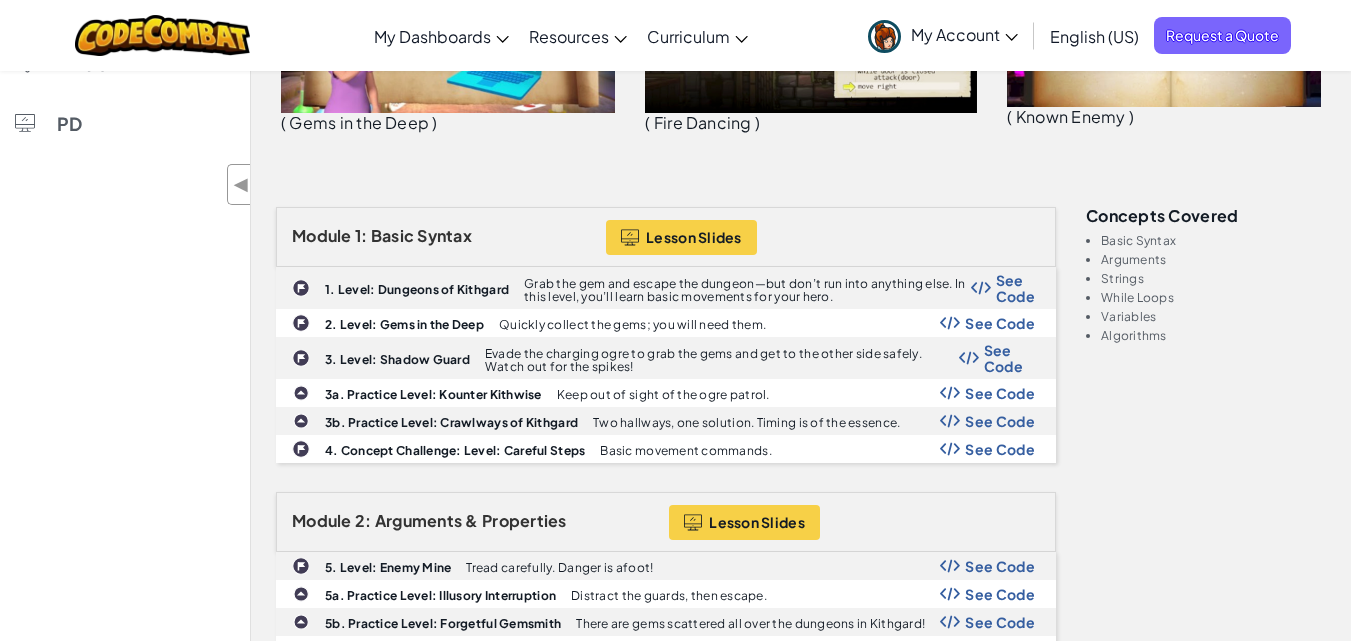 scroll, scrollTop: 518, scrollLeft: 0, axis: vertical 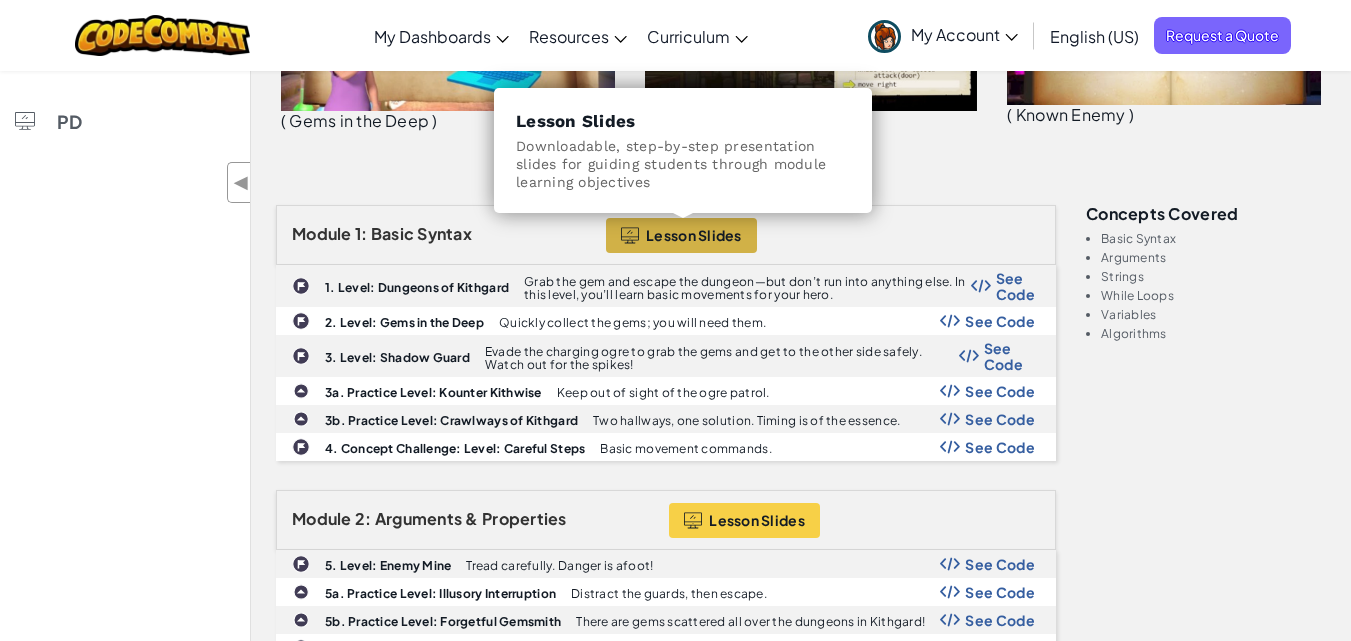 click on "Lesson Slides" at bounding box center (694, 235) 